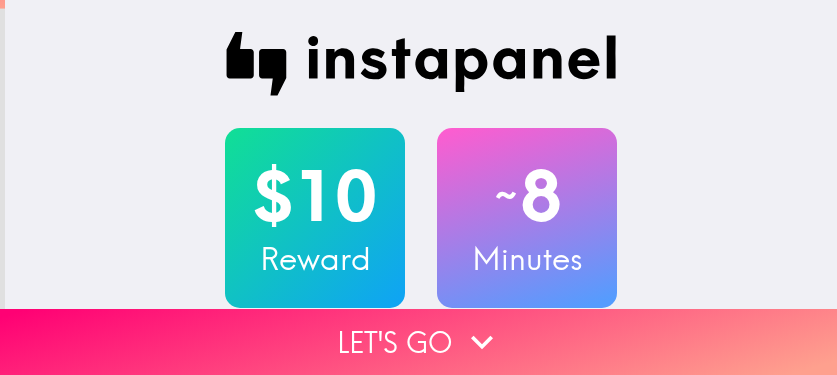 scroll, scrollTop: 0, scrollLeft: 0, axis: both 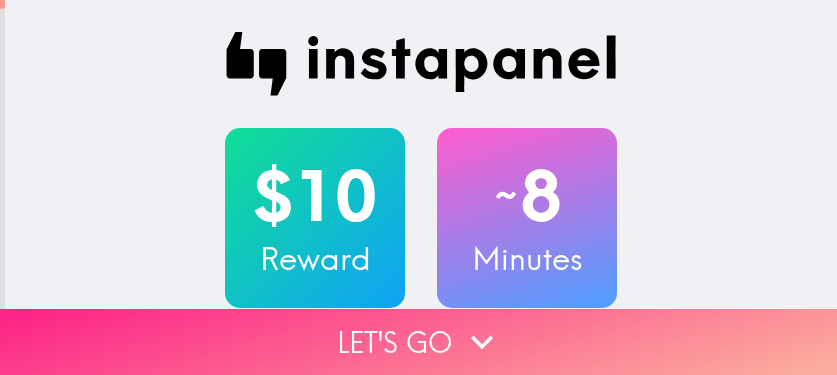 click on "Let's go" at bounding box center (418, 342) 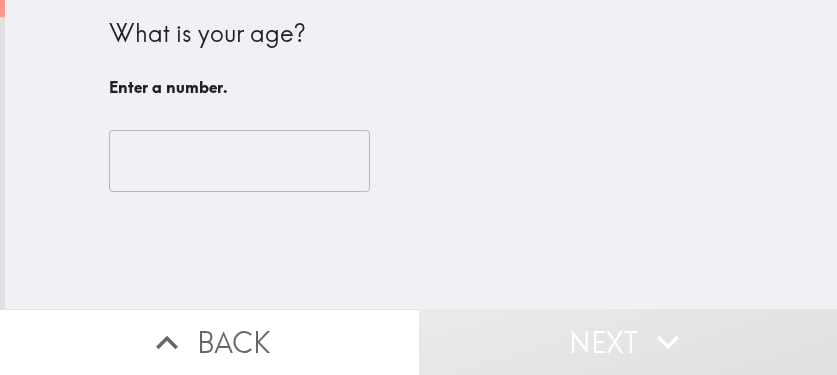 click on "​" at bounding box center [421, 161] 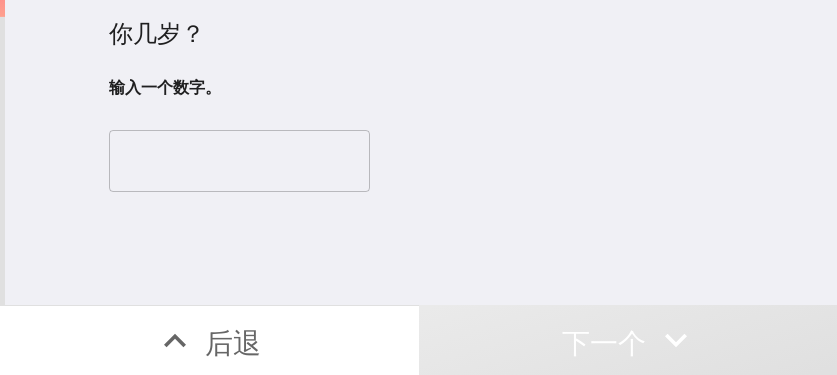 click at bounding box center [239, 161] 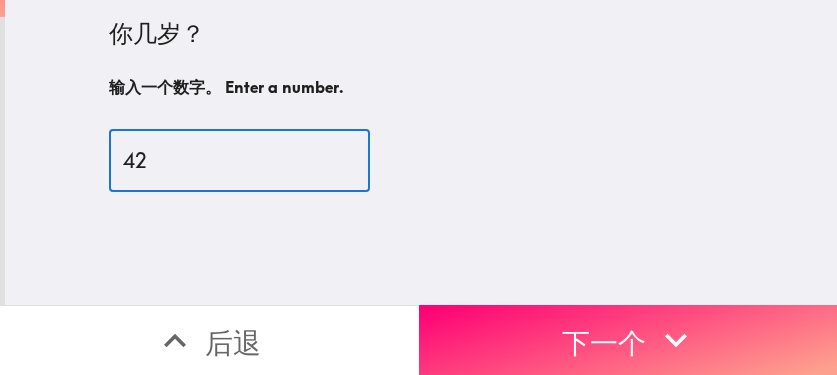 type on "42" 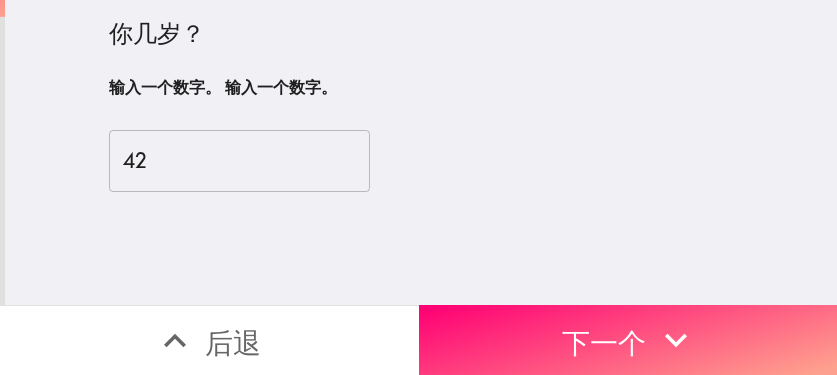 drag, startPoint x: 578, startPoint y: 327, endPoint x: 834, endPoint y: 323, distance: 256.03125 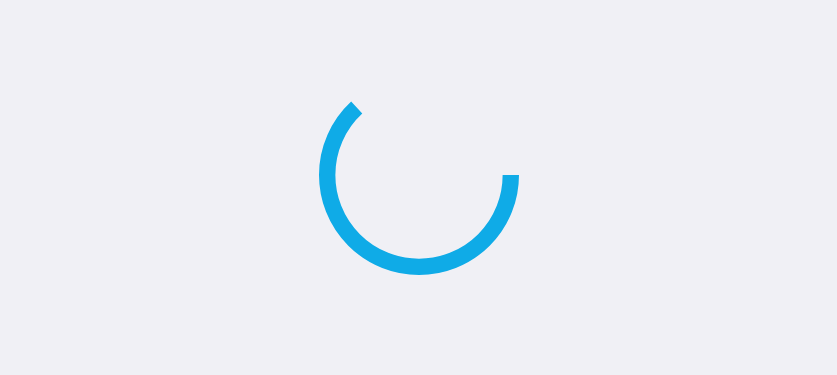 scroll, scrollTop: 0, scrollLeft: 0, axis: both 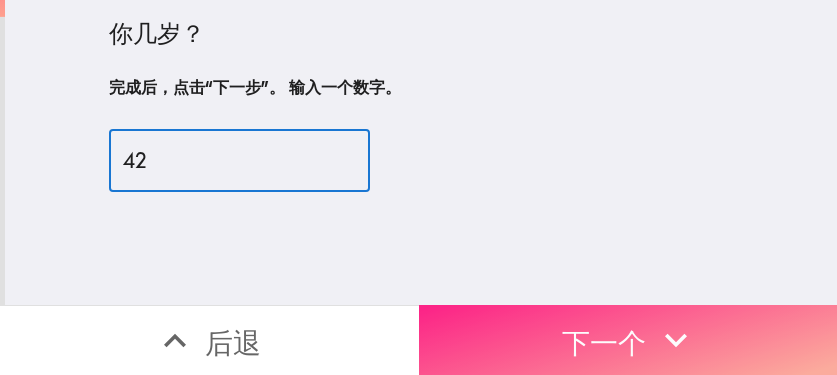 click 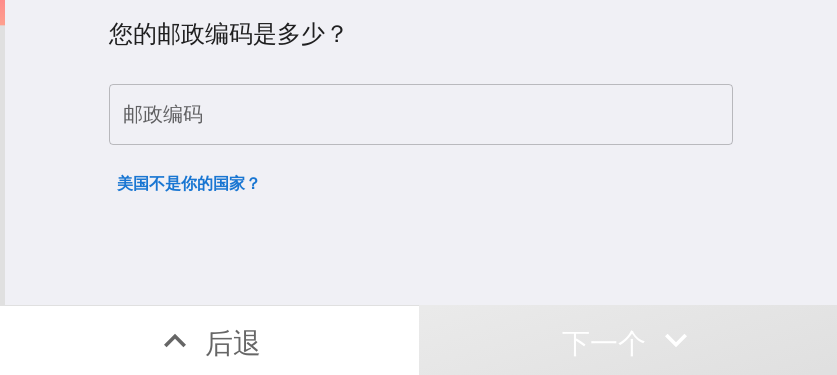 type 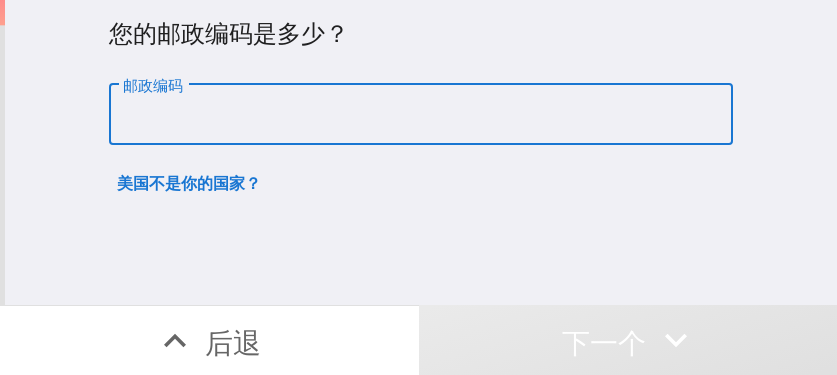 click on "邮政编码" at bounding box center (421, 115) 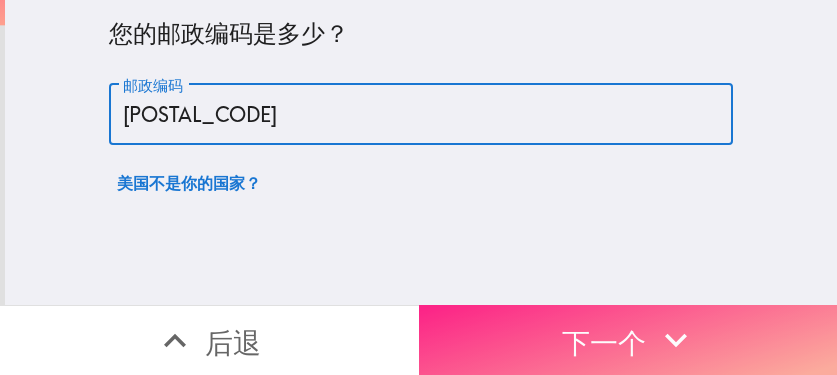 type on "11377" 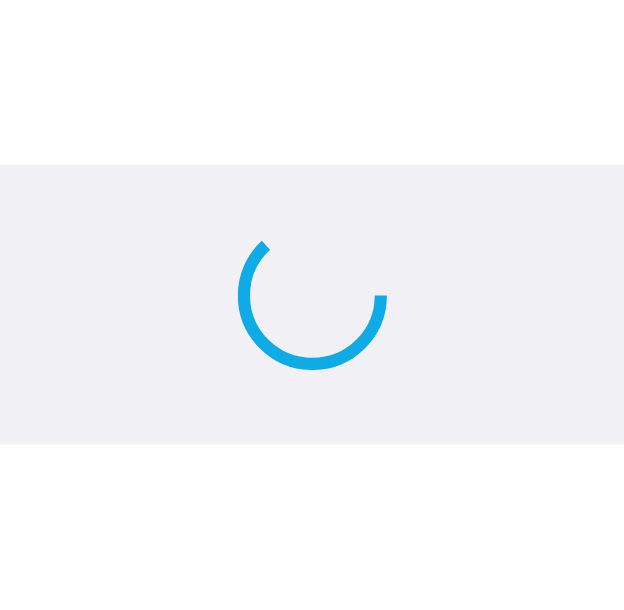 scroll, scrollTop: 0, scrollLeft: 0, axis: both 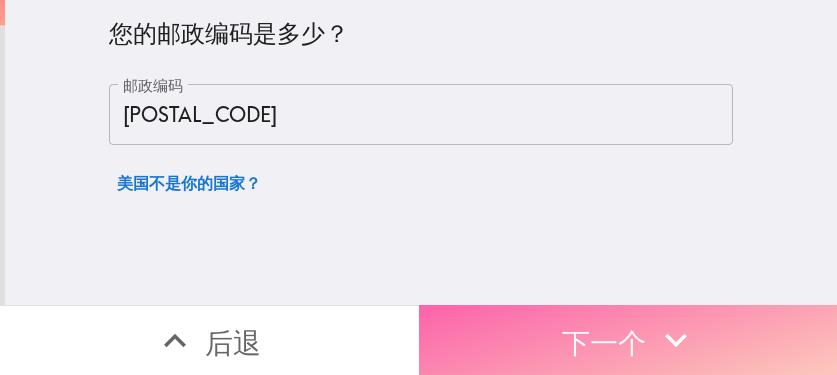 click on "下一个" at bounding box center [628, 340] 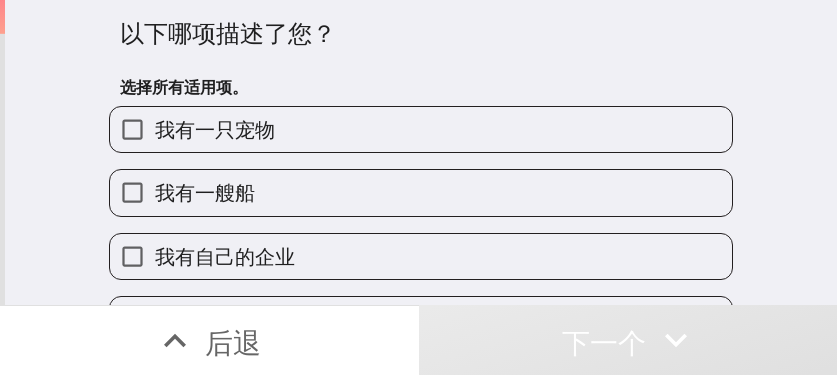 type 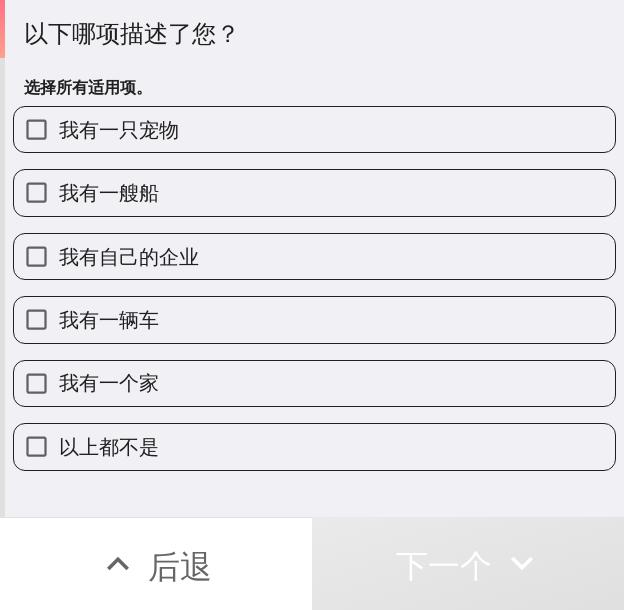 click on "我有自己的企业" at bounding box center (129, 256) 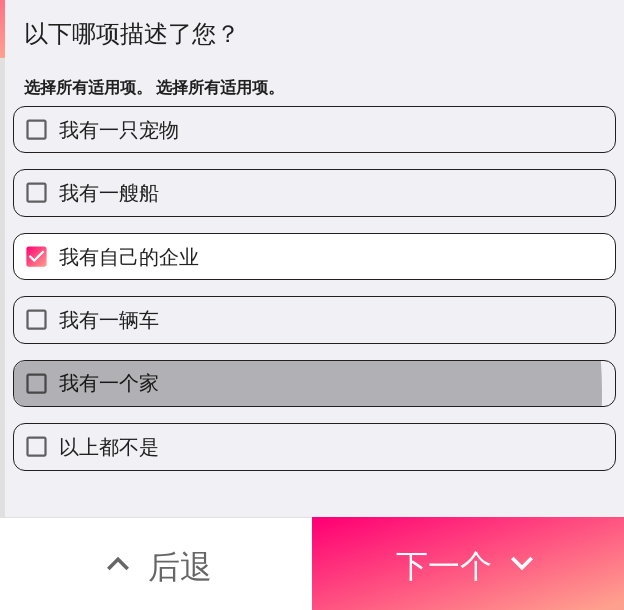 click on "我有一个家" at bounding box center [314, 383] 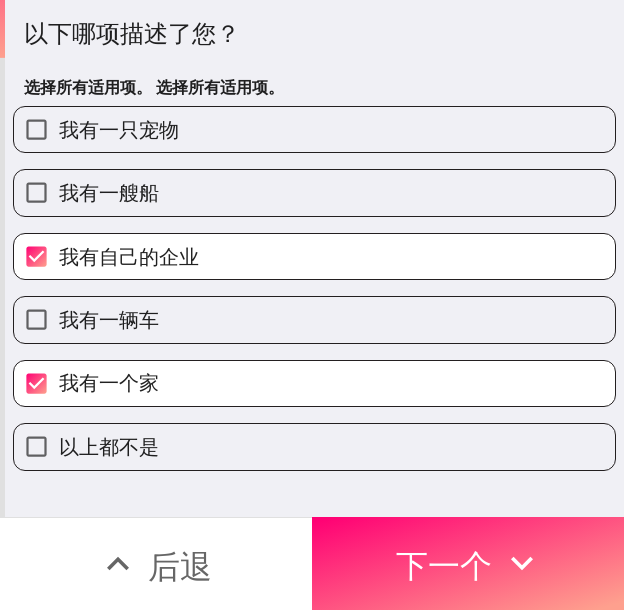 click on "我有一只宠物" at bounding box center (314, 129) 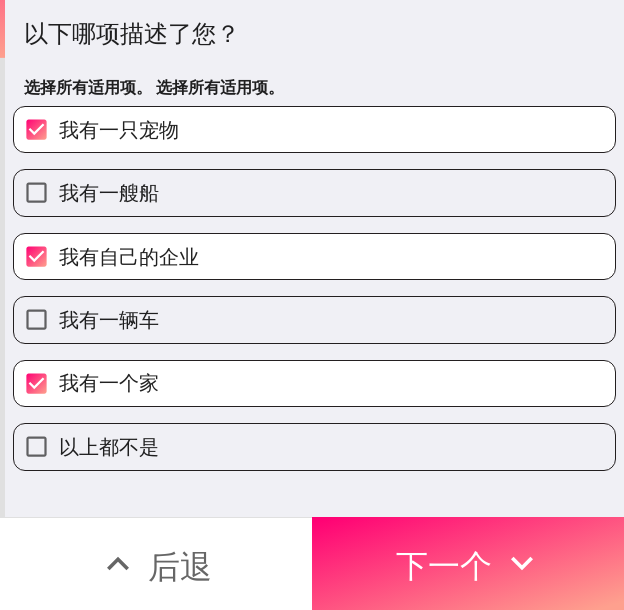 click on "我有一辆车" at bounding box center [314, 319] 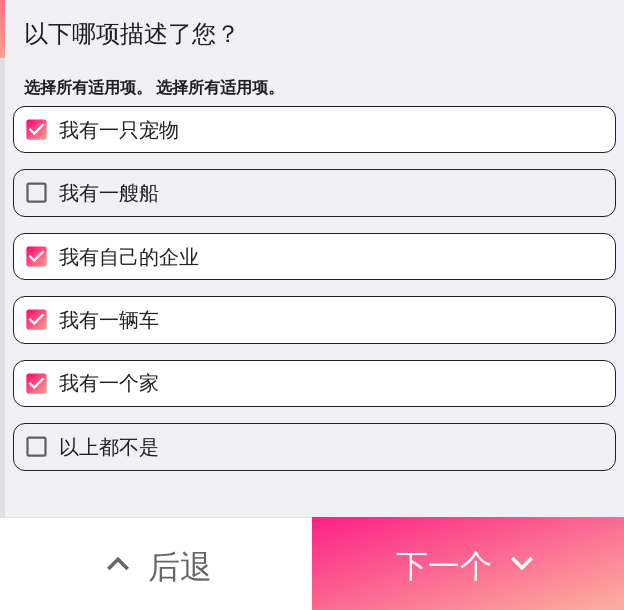 click on "下一个" at bounding box center (468, 563) 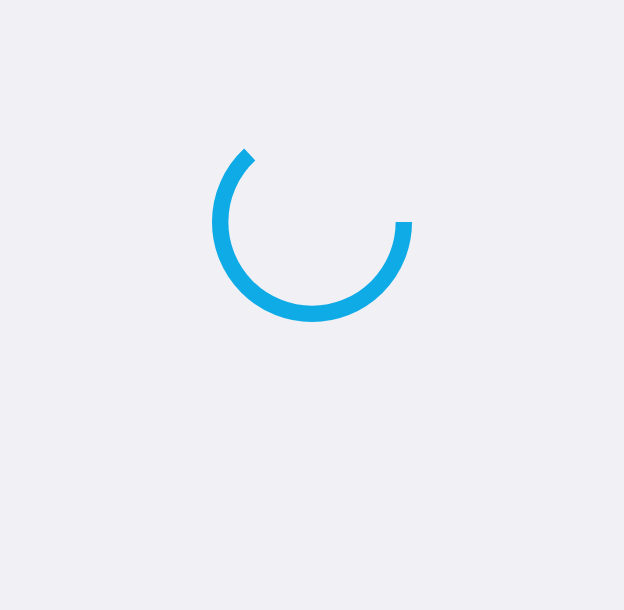 scroll, scrollTop: 0, scrollLeft: 0, axis: both 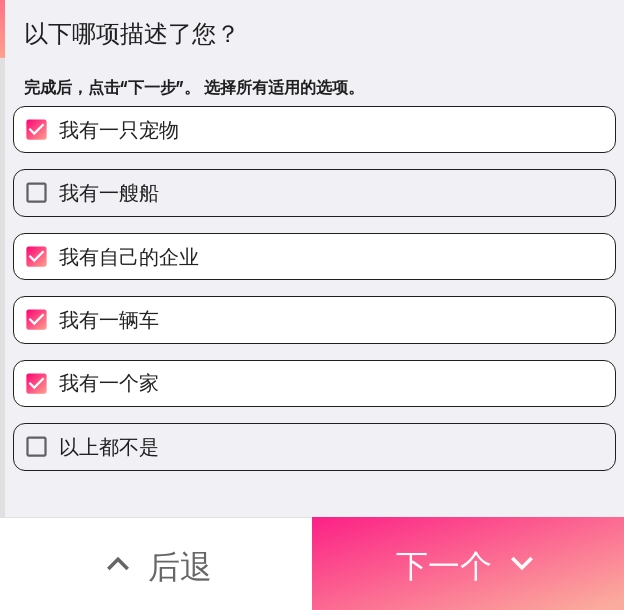 click on "下一个" at bounding box center [444, 566] 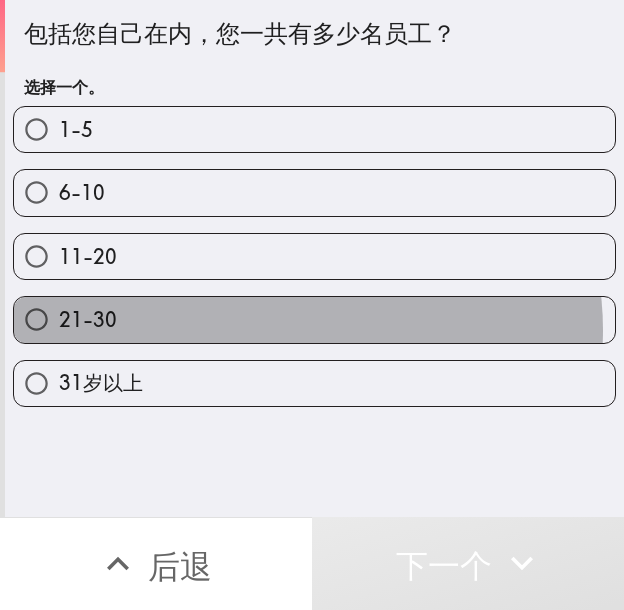 drag, startPoint x: 289, startPoint y: 330, endPoint x: 334, endPoint y: 359, distance: 53.535034 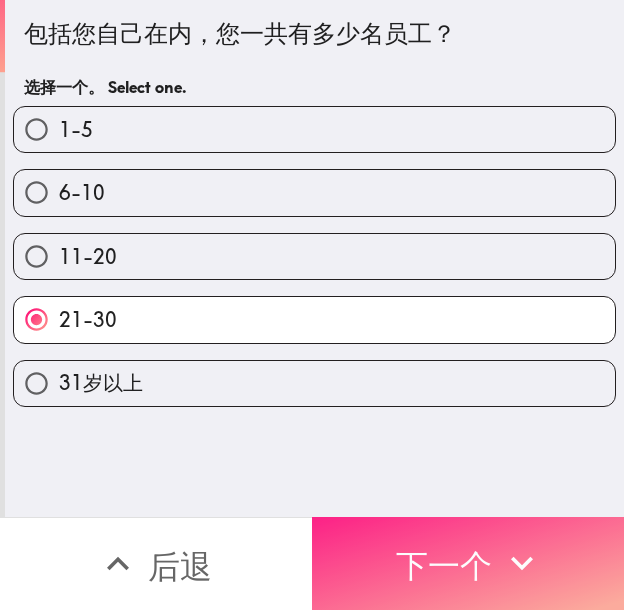 click 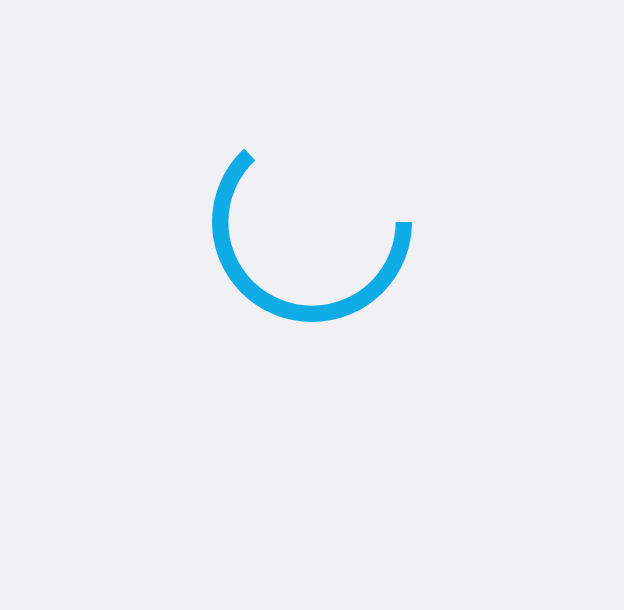 scroll, scrollTop: 0, scrollLeft: 0, axis: both 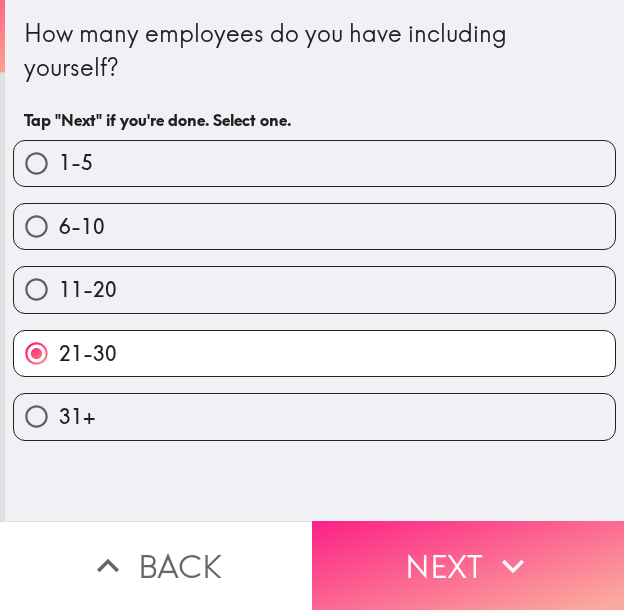 click on "Next" at bounding box center (468, 565) 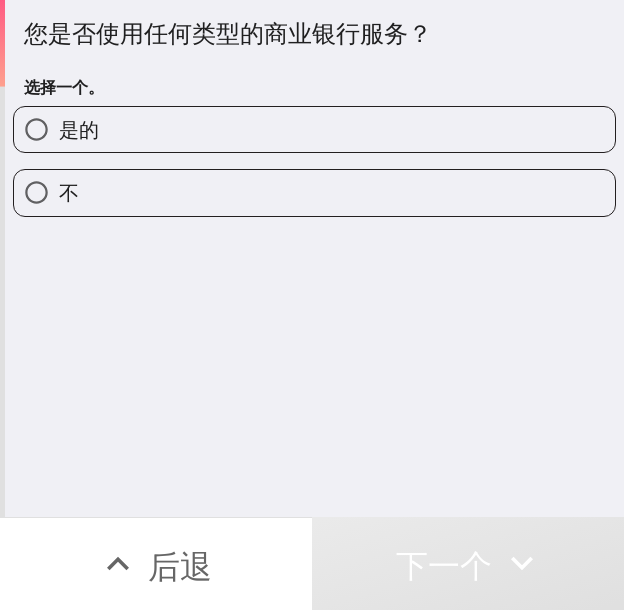 drag, startPoint x: 323, startPoint y: 128, endPoint x: 174, endPoint y: 137, distance: 149.27156 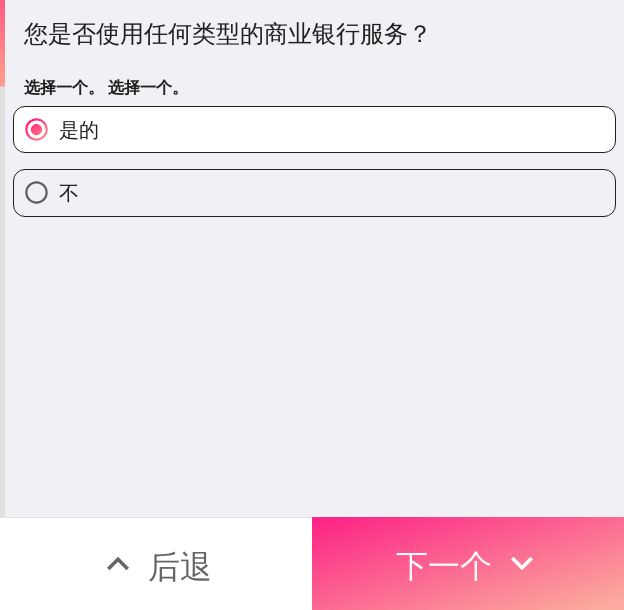 click on "下一个" at bounding box center (468, 563) 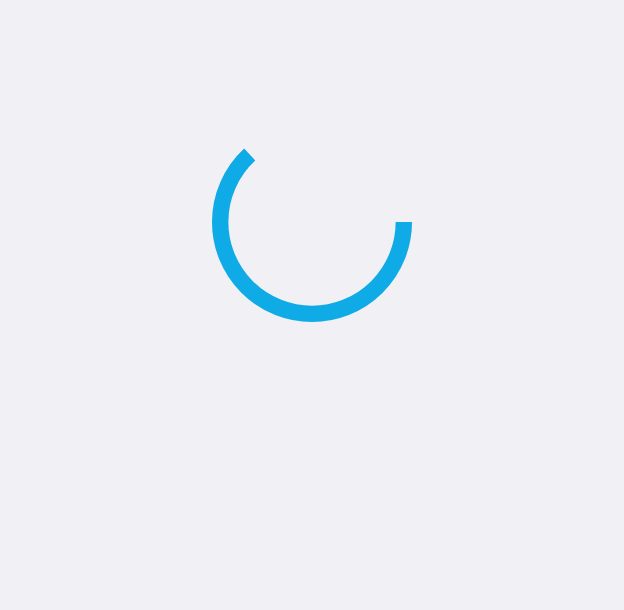 scroll, scrollTop: 0, scrollLeft: 0, axis: both 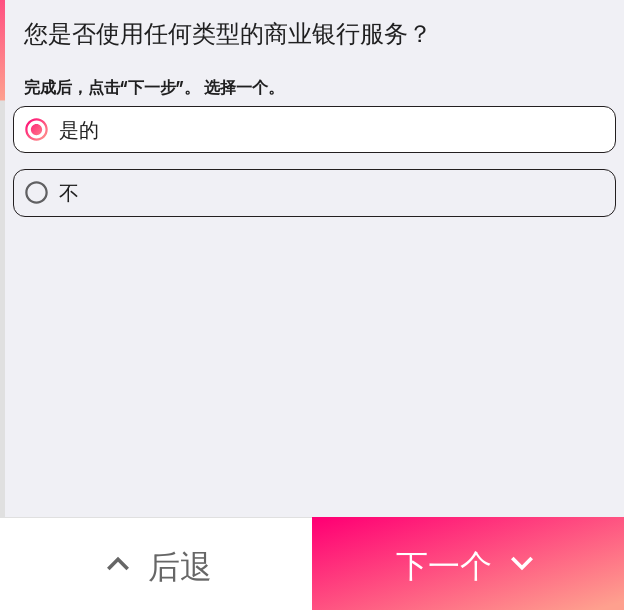 drag, startPoint x: 432, startPoint y: 548, endPoint x: 620, endPoint y: 547, distance: 188.00266 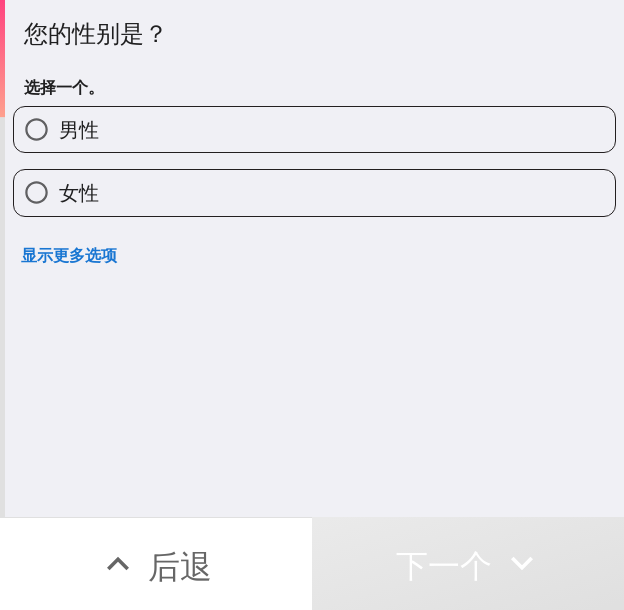 click on "女性" at bounding box center [314, 192] 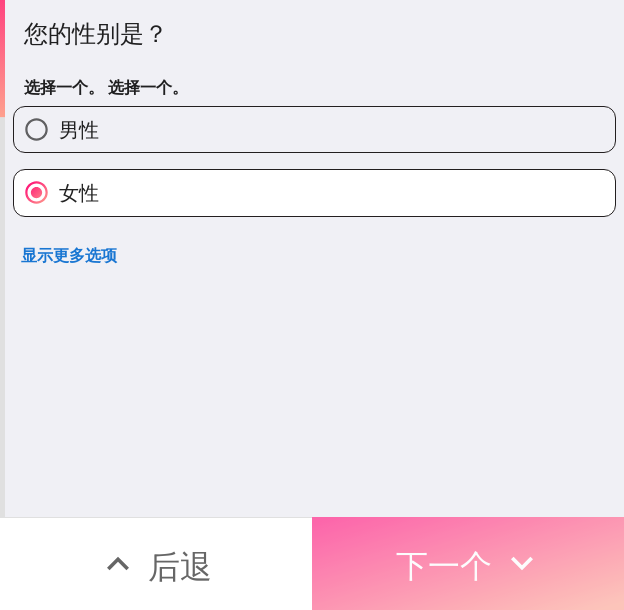 drag, startPoint x: 483, startPoint y: 577, endPoint x: 500, endPoint y: 572, distance: 17.720045 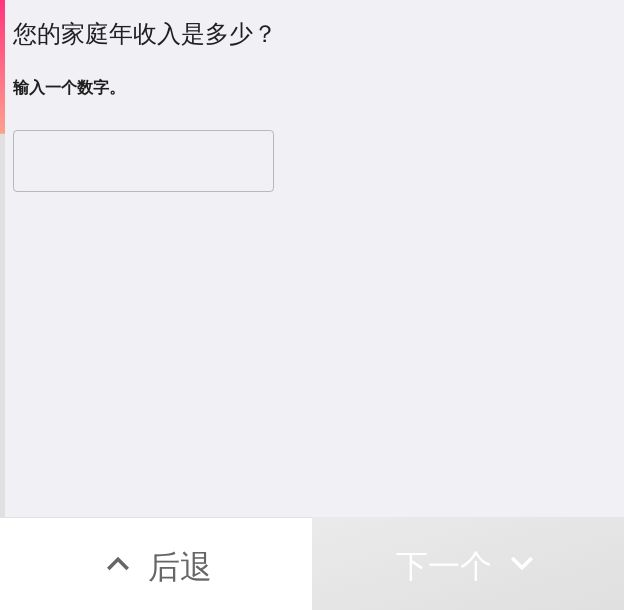 drag, startPoint x: 131, startPoint y: 167, endPoint x: 133, endPoint y: 150, distance: 17.117243 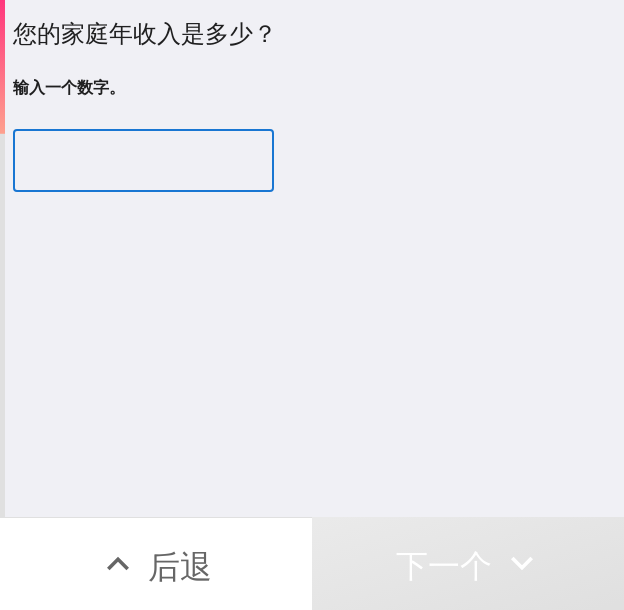 paste on "270000" 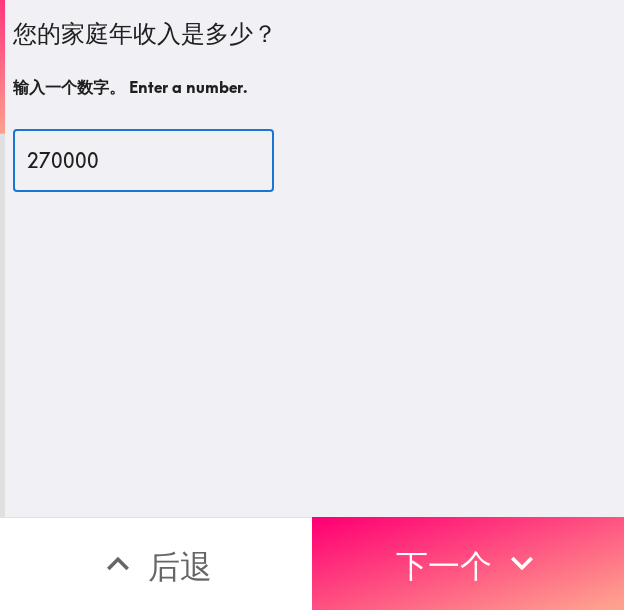 type on "270000" 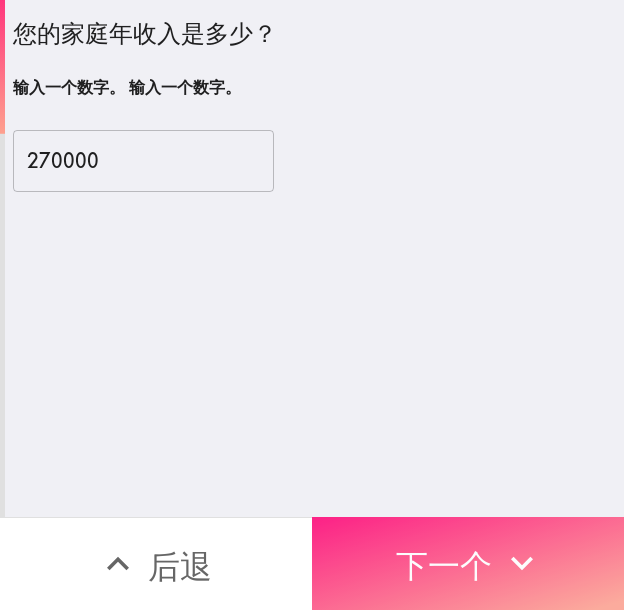 click on "下一个" at bounding box center (468, 563) 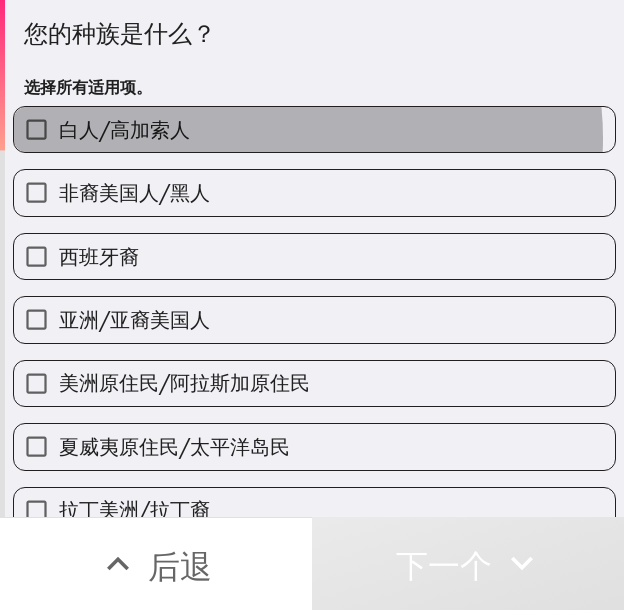 drag, startPoint x: 297, startPoint y: 138, endPoint x: 343, endPoint y: 157, distance: 49.76947 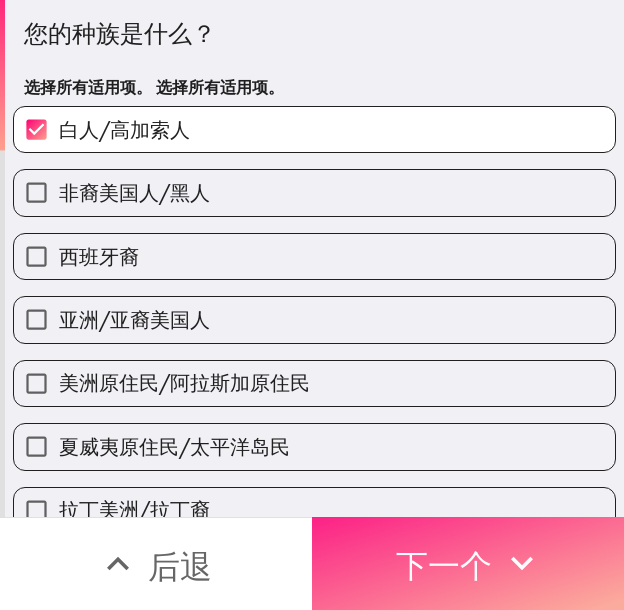 click on "下一个" at bounding box center (444, 566) 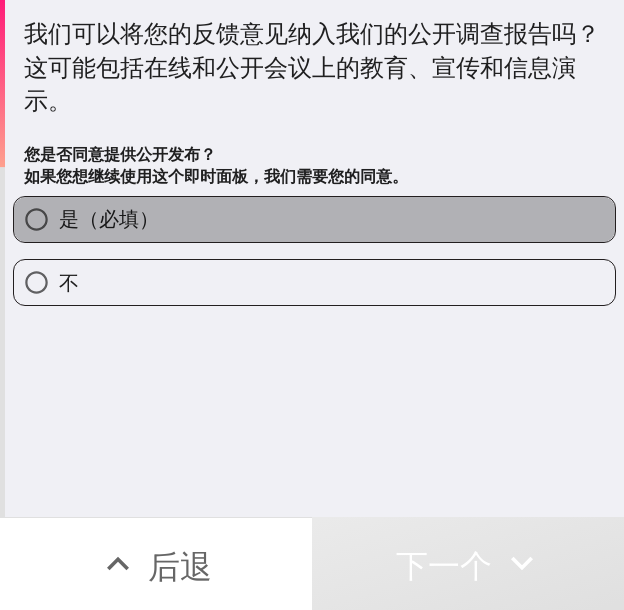 click on "是（必填）" at bounding box center [314, 219] 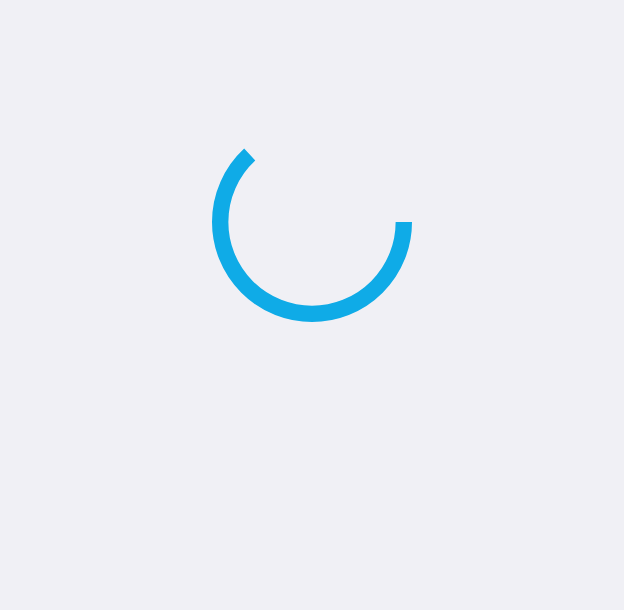 scroll, scrollTop: 0, scrollLeft: 0, axis: both 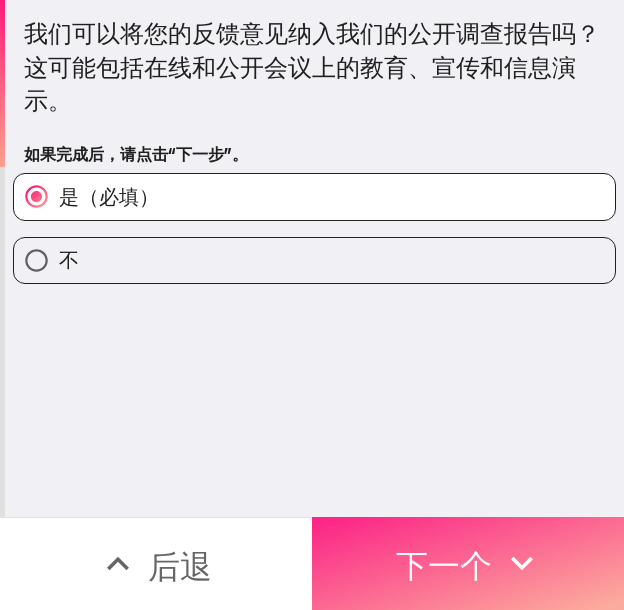 click on "下一个" at bounding box center (444, 566) 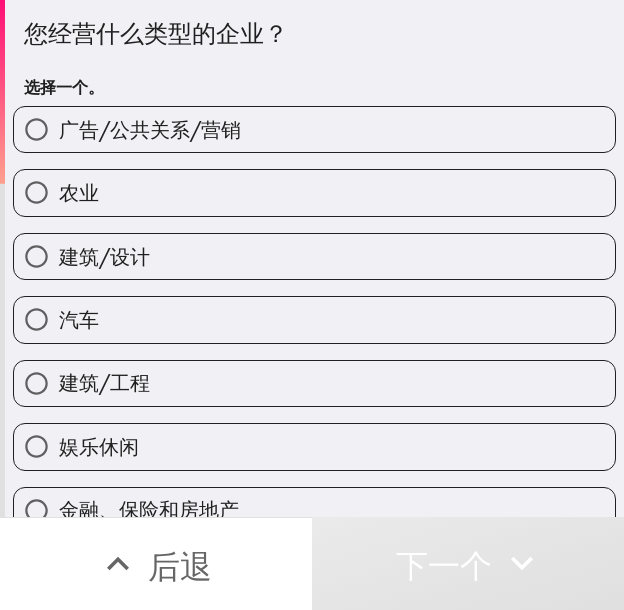 type 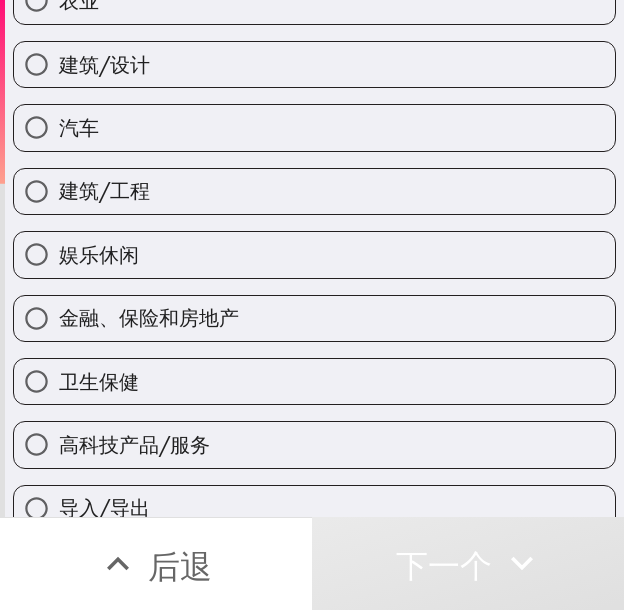 scroll, scrollTop: 200, scrollLeft: 0, axis: vertical 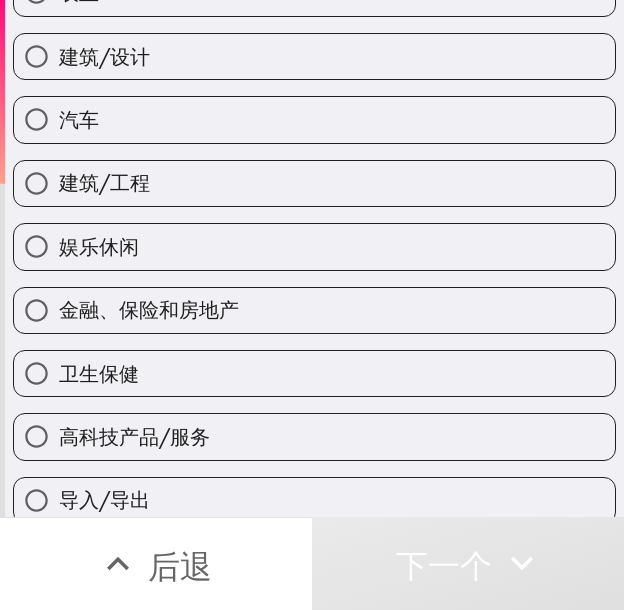click on "娱乐休闲" at bounding box center [314, 246] 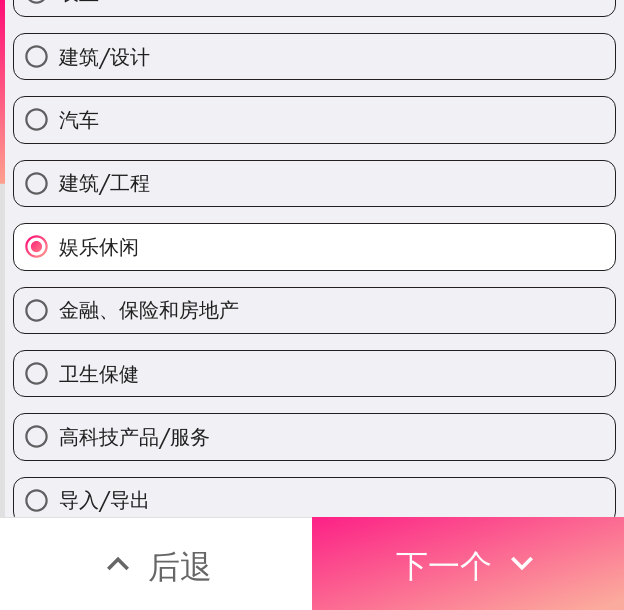 click on "下一个" at bounding box center [444, 566] 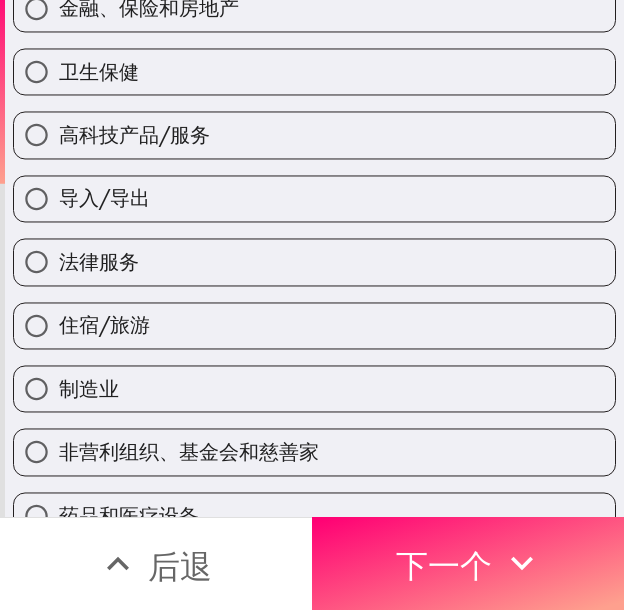 scroll, scrollTop: 0, scrollLeft: 0, axis: both 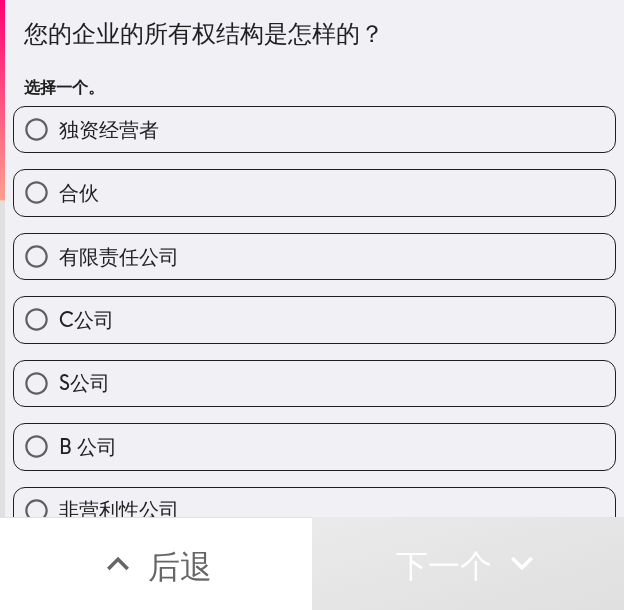 click on "独资经营者" at bounding box center (314, 129) 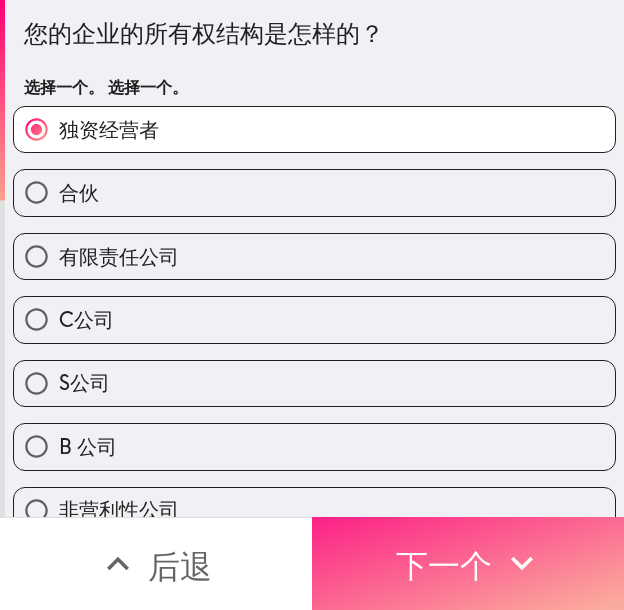 click 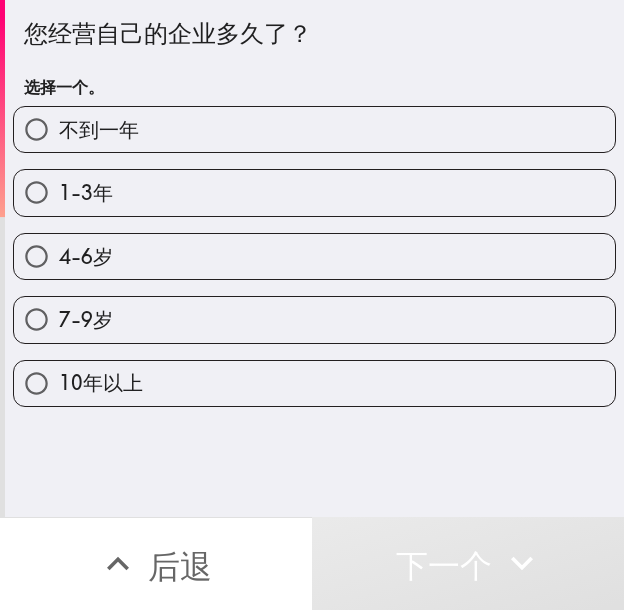 drag, startPoint x: 195, startPoint y: 311, endPoint x: 280, endPoint y: 316, distance: 85.146935 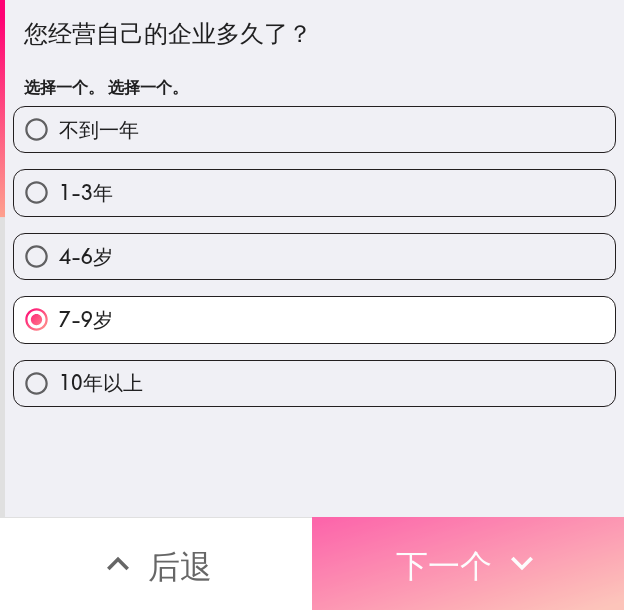 click on "下一个" at bounding box center [444, 566] 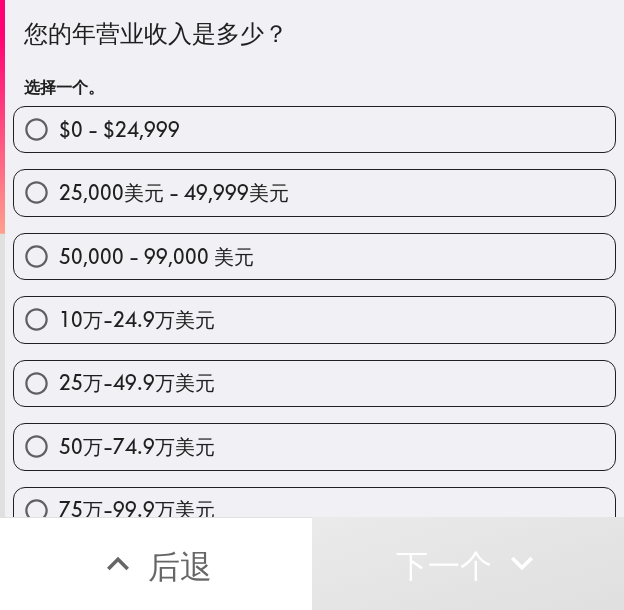 click on "25万-49.9万美元" at bounding box center [314, 383] 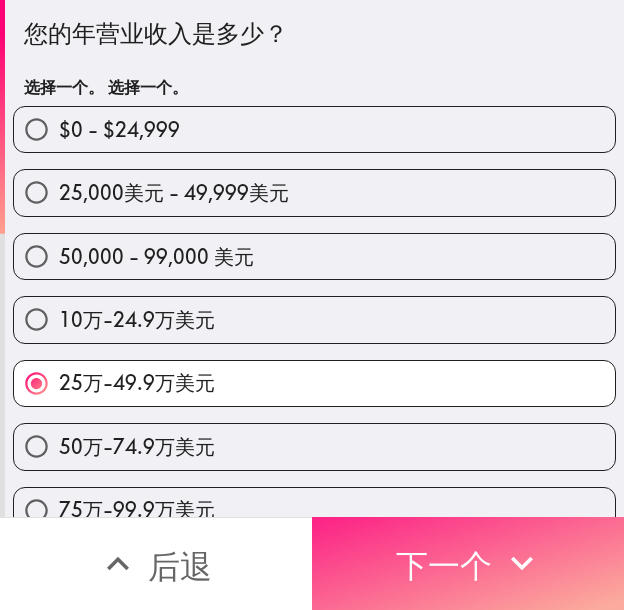 drag, startPoint x: 363, startPoint y: 546, endPoint x: 449, endPoint y: 546, distance: 86 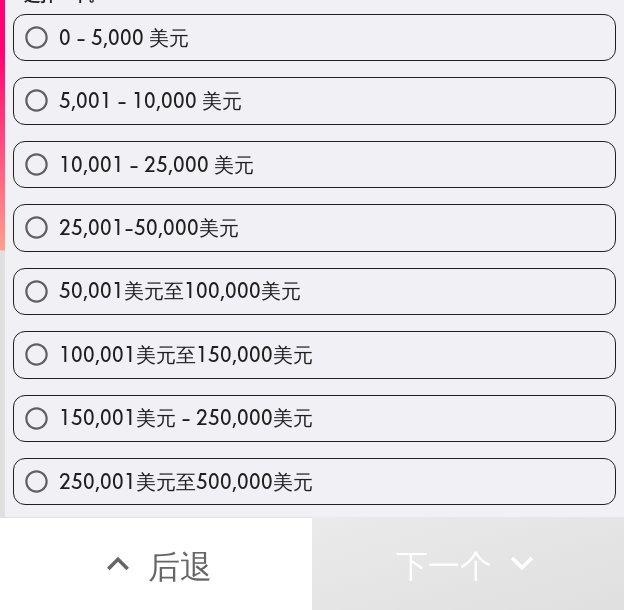 scroll, scrollTop: 100, scrollLeft: 0, axis: vertical 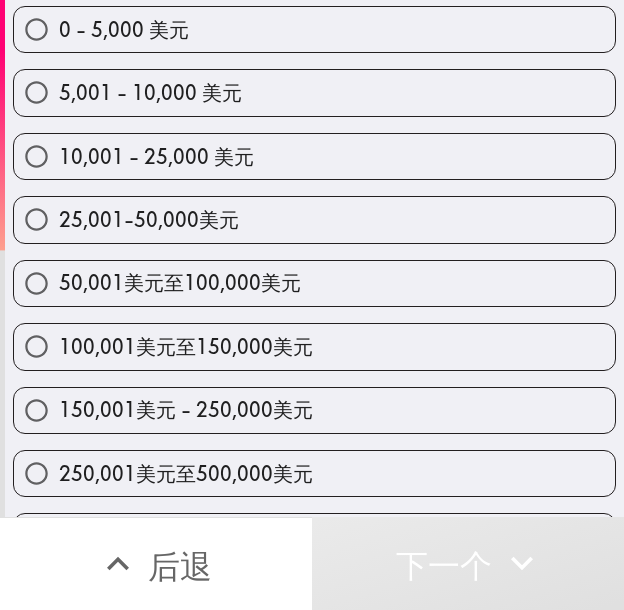 drag, startPoint x: 258, startPoint y: 346, endPoint x: 388, endPoint y: 356, distance: 130.38405 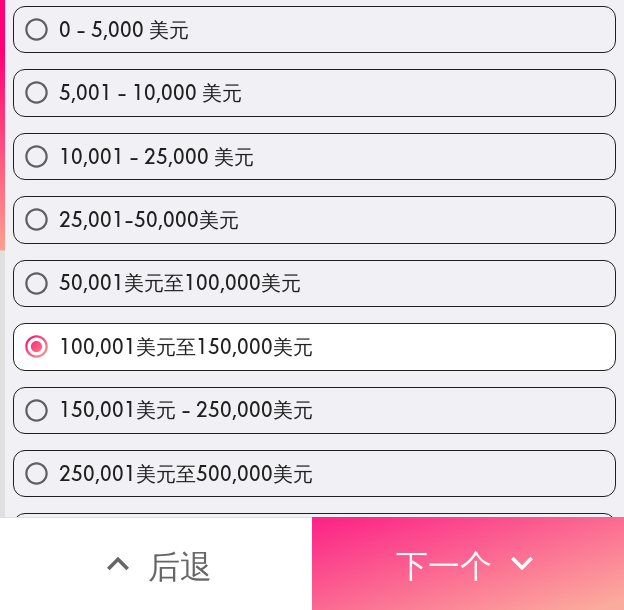 click on "下一个" at bounding box center [444, 566] 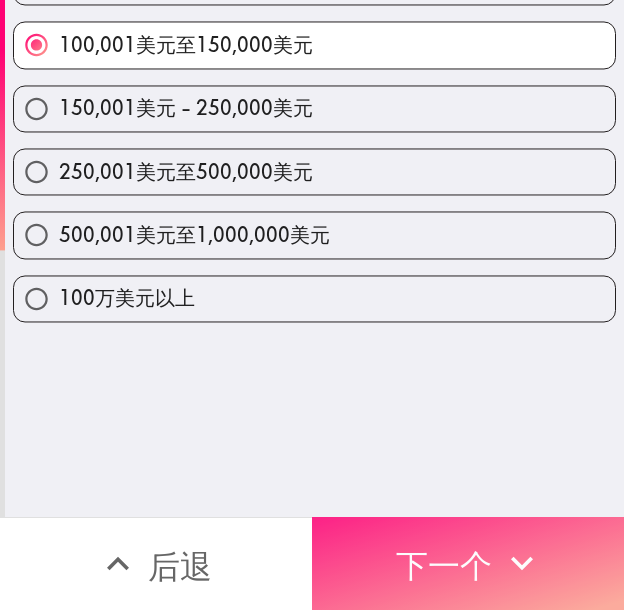 scroll, scrollTop: 0, scrollLeft: 0, axis: both 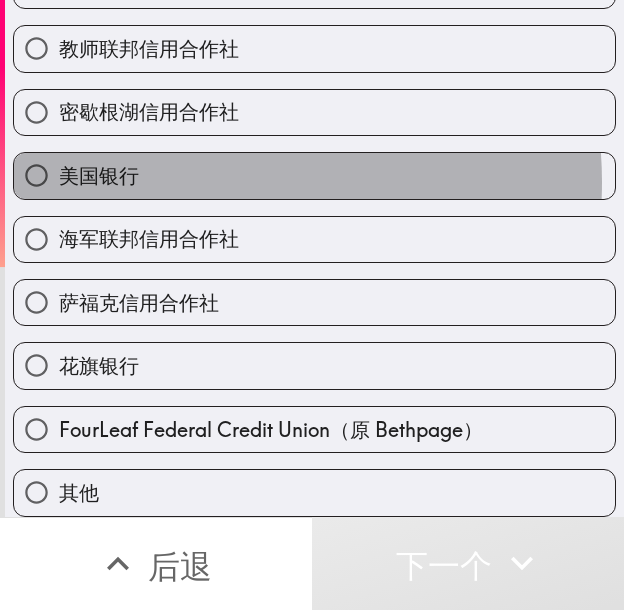 click on "美国银行" at bounding box center (314, 175) 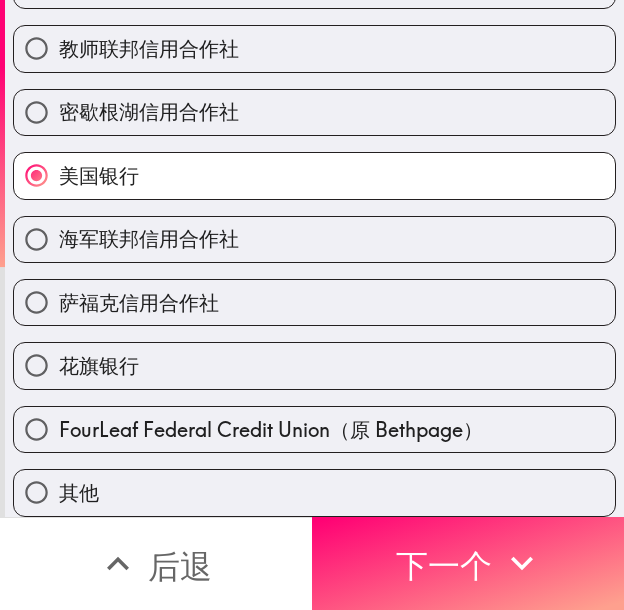 drag, startPoint x: 425, startPoint y: 567, endPoint x: 622, endPoint y: 461, distance: 223.7074 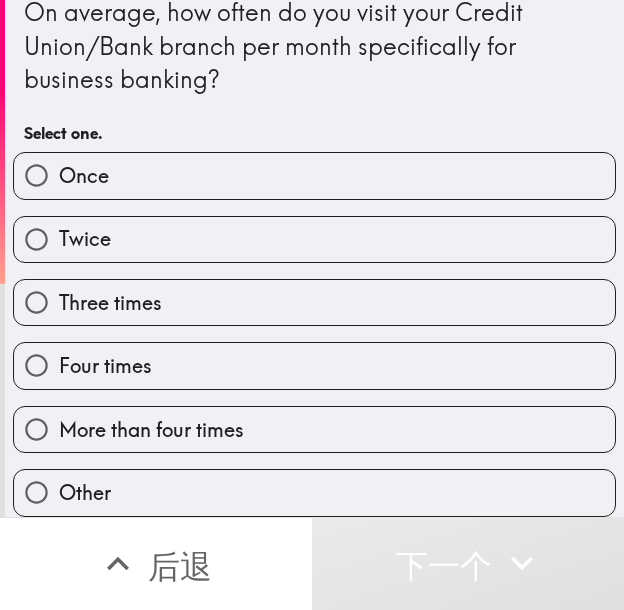 scroll, scrollTop: 2, scrollLeft: 0, axis: vertical 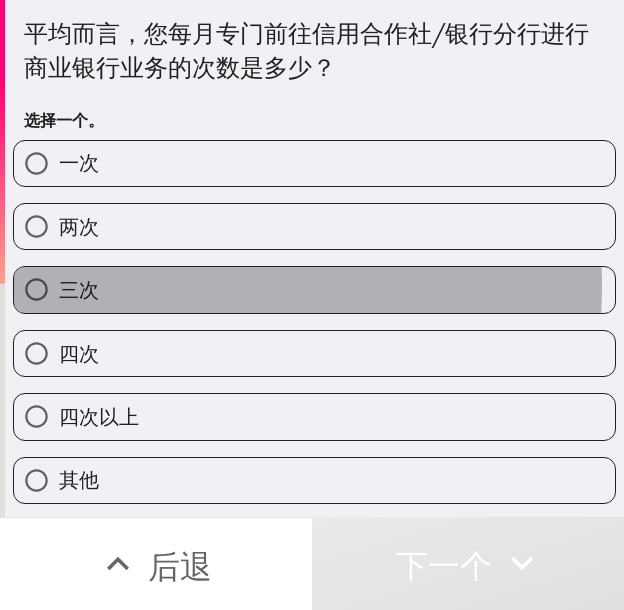 drag, startPoint x: 139, startPoint y: 285, endPoint x: 247, endPoint y: 274, distance: 108.55874 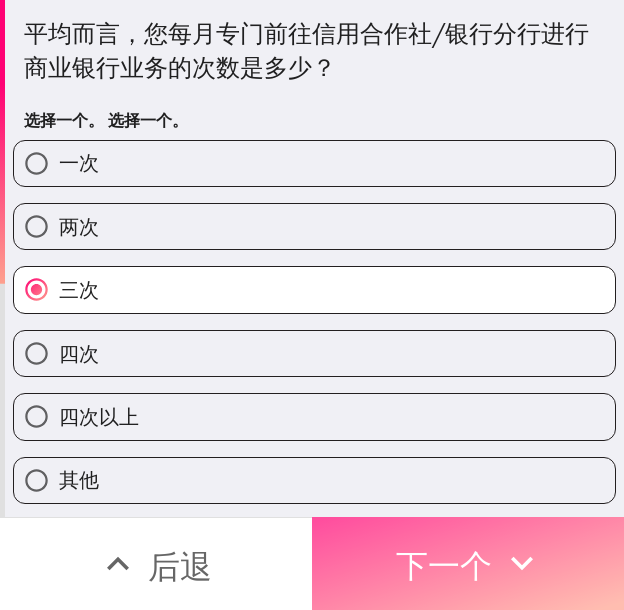 drag, startPoint x: 374, startPoint y: 525, endPoint x: 623, endPoint y: 537, distance: 249.28899 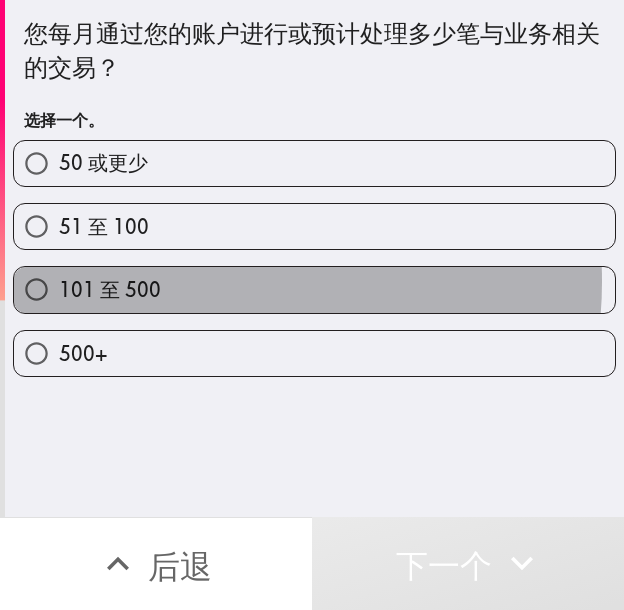 click on "101 至 500" at bounding box center [314, 289] 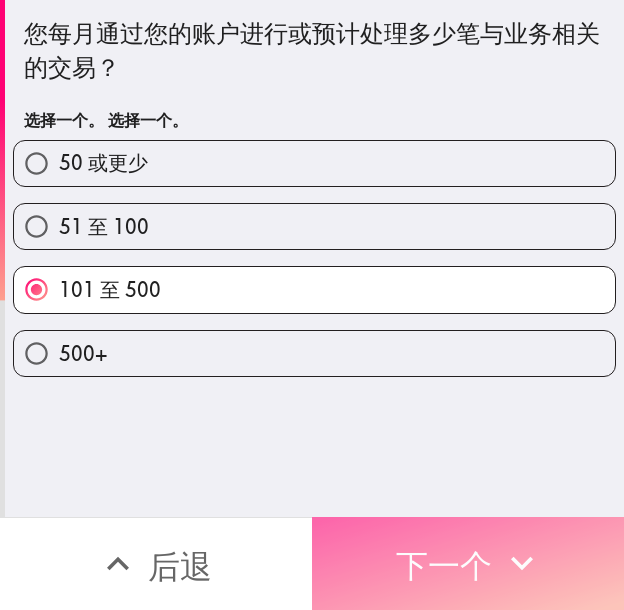 click on "下一个" at bounding box center (444, 563) 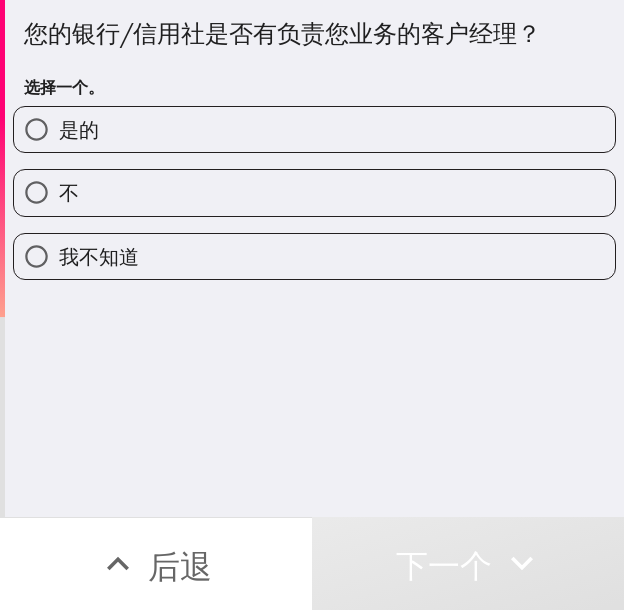 click on "是的" at bounding box center [314, 129] 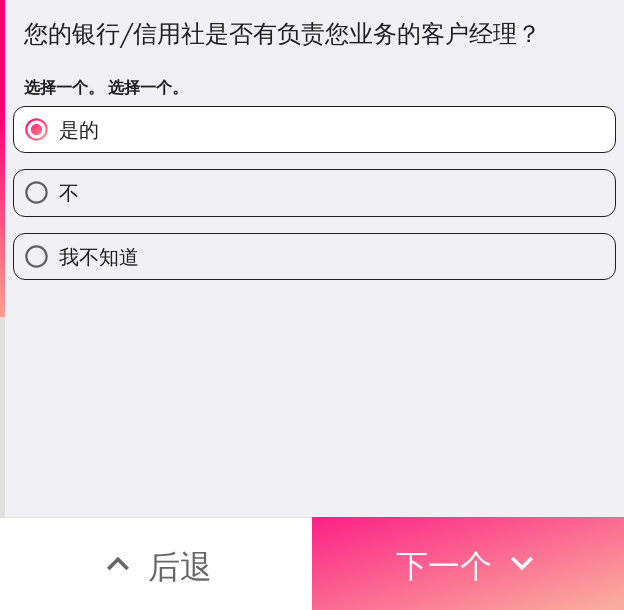 drag, startPoint x: 461, startPoint y: 556, endPoint x: 532, endPoint y: 553, distance: 71.063354 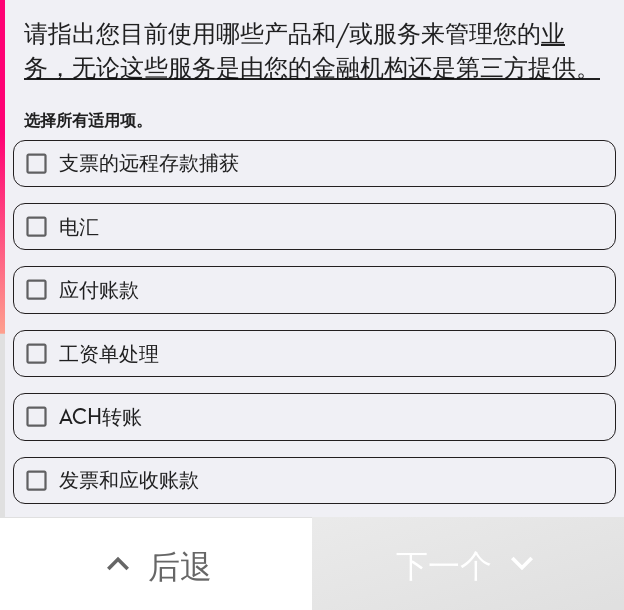 drag, startPoint x: 258, startPoint y: 228, endPoint x: 261, endPoint y: 251, distance: 23.194826 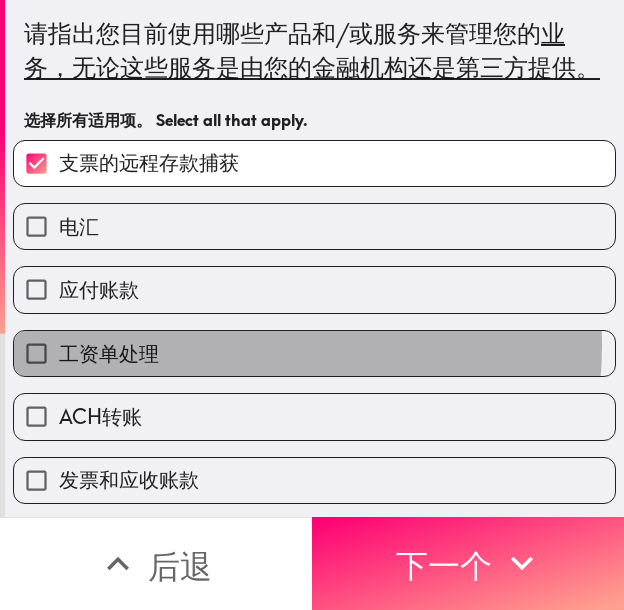 click on "工资单处理" at bounding box center (314, 353) 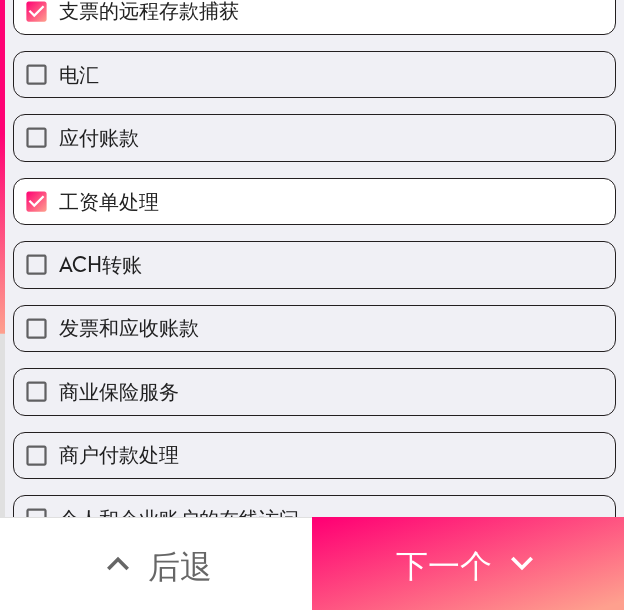 scroll, scrollTop: 200, scrollLeft: 0, axis: vertical 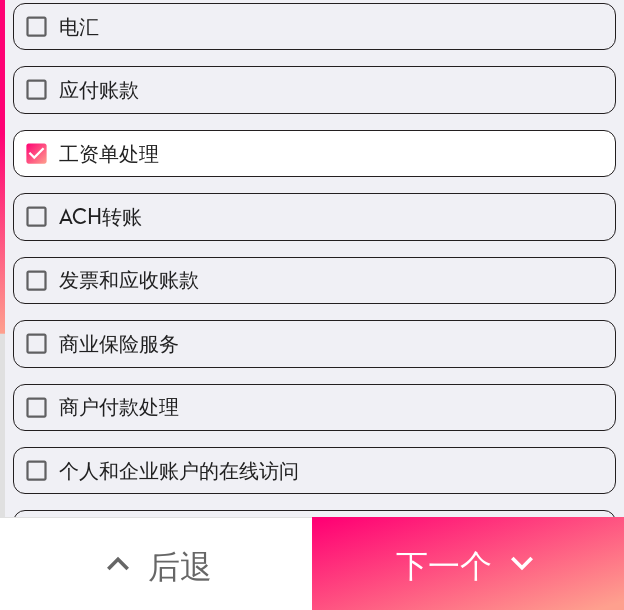 click on "发票和应收账款" at bounding box center [314, 280] 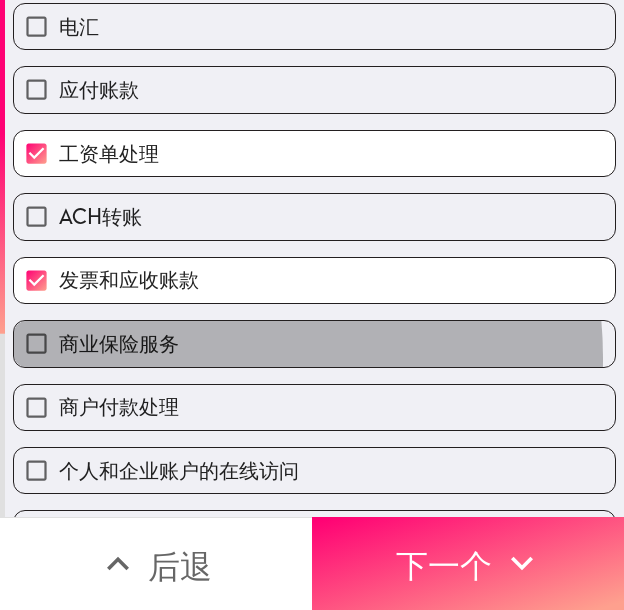 drag, startPoint x: 178, startPoint y: 393, endPoint x: 193, endPoint y: 418, distance: 29.15476 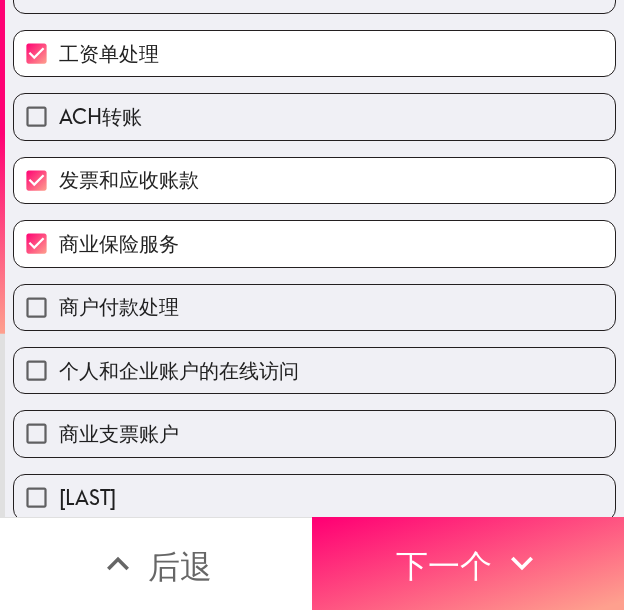 click on "个人和企业账户的在线访问" at bounding box center [179, 370] 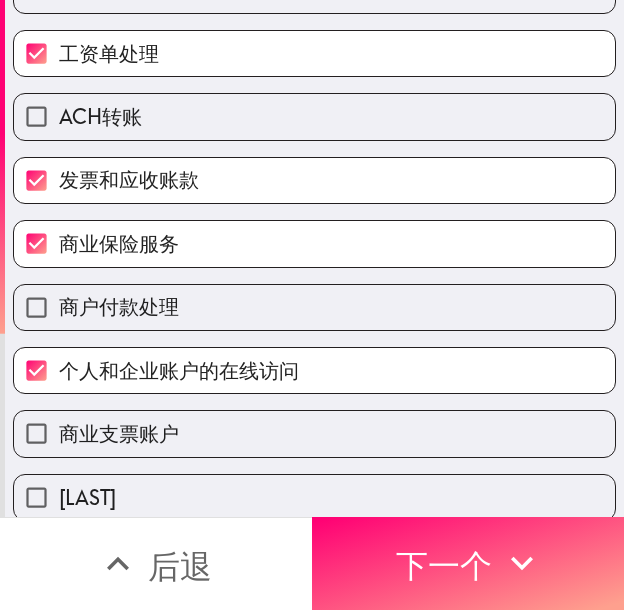 click on "商业支票账户" at bounding box center [314, 433] 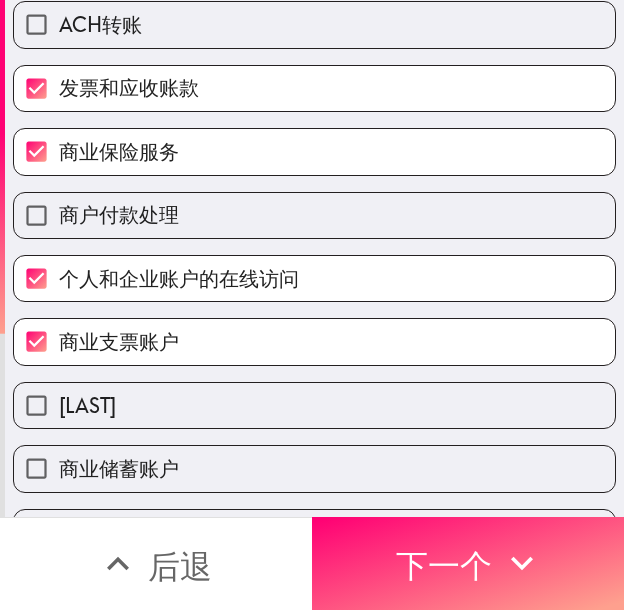 scroll, scrollTop: 670, scrollLeft: 0, axis: vertical 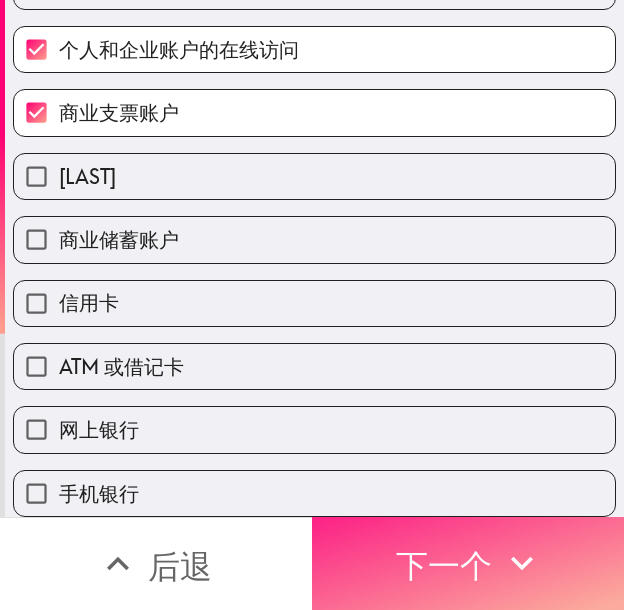 click on "下一个" at bounding box center [444, 563] 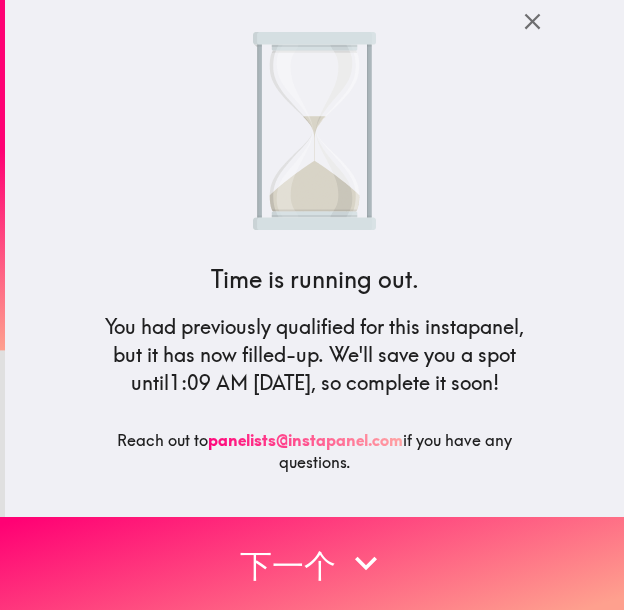 scroll, scrollTop: 0, scrollLeft: 0, axis: both 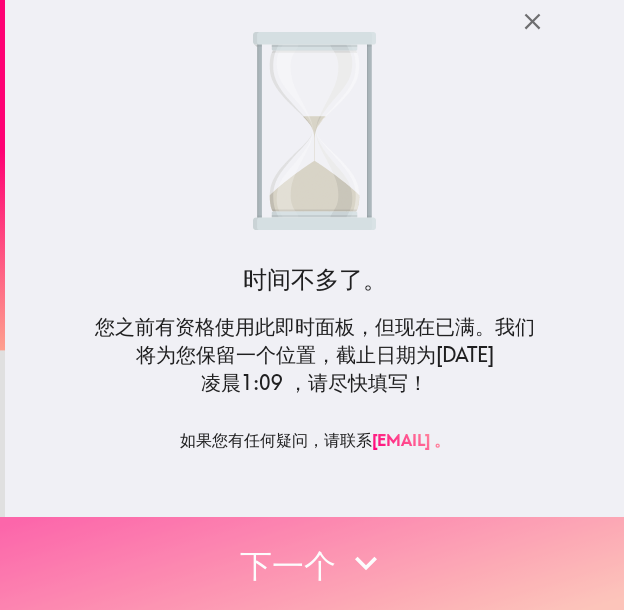 click on "下一个" at bounding box center [312, 563] 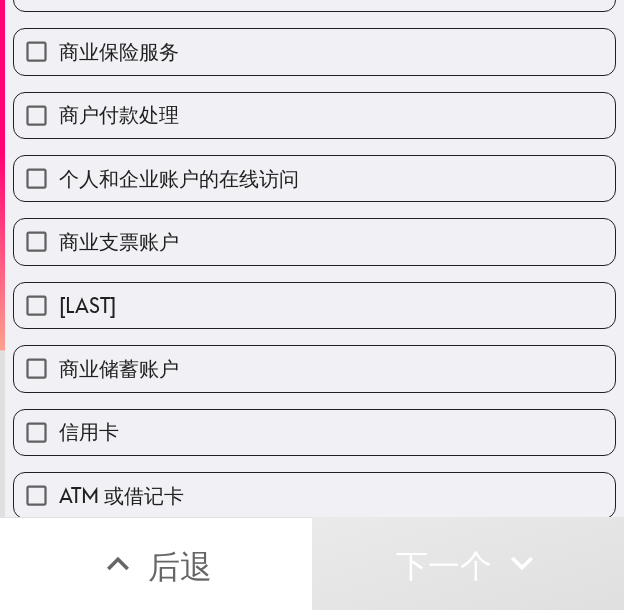 scroll, scrollTop: 500, scrollLeft: 0, axis: vertical 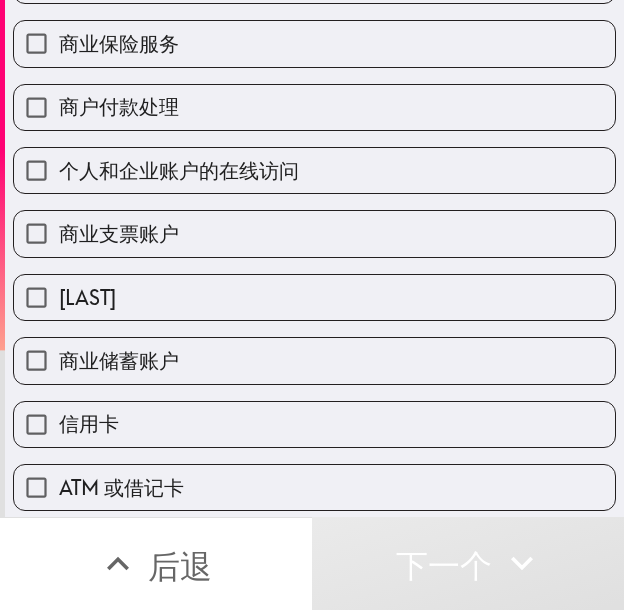 click on "泽勒" at bounding box center (314, 297) 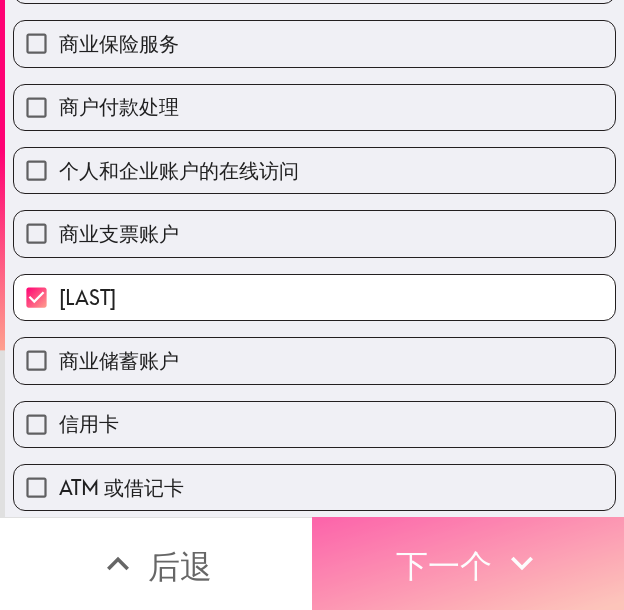 click on "下一个" at bounding box center (444, 566) 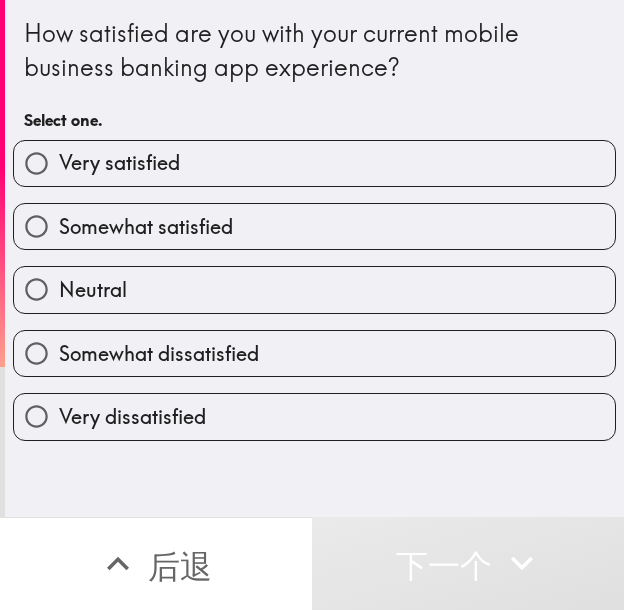 scroll, scrollTop: 0, scrollLeft: 0, axis: both 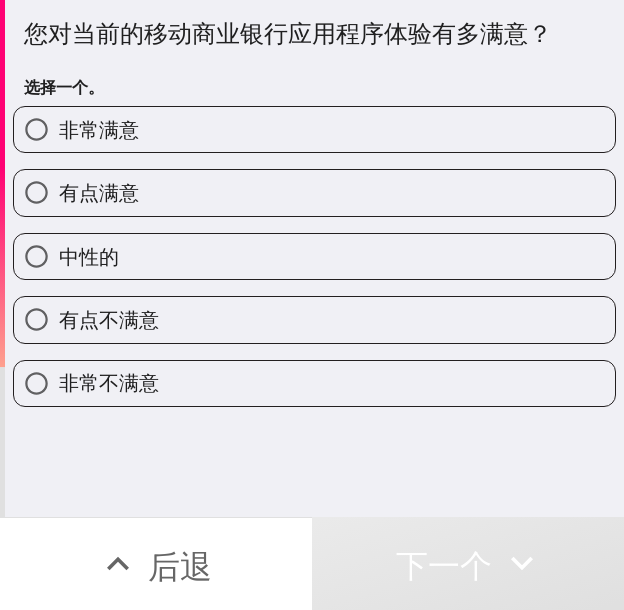 drag, startPoint x: 169, startPoint y: 181, endPoint x: 239, endPoint y: 199, distance: 72.277245 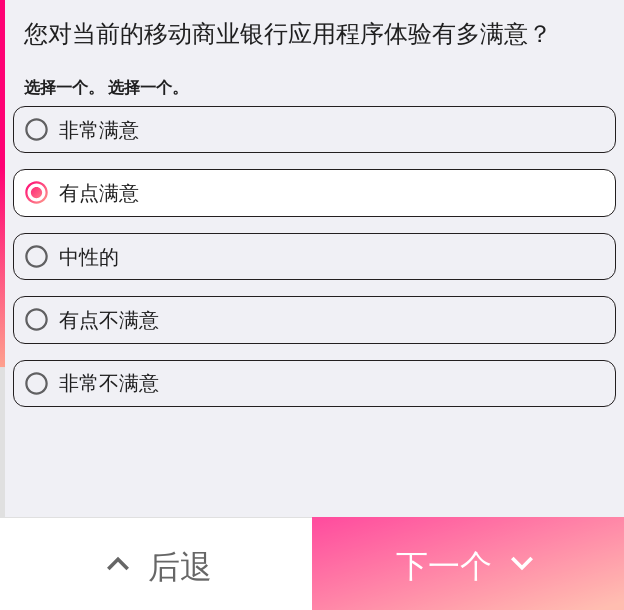 drag, startPoint x: 480, startPoint y: 540, endPoint x: 623, endPoint y: 554, distance: 143.68369 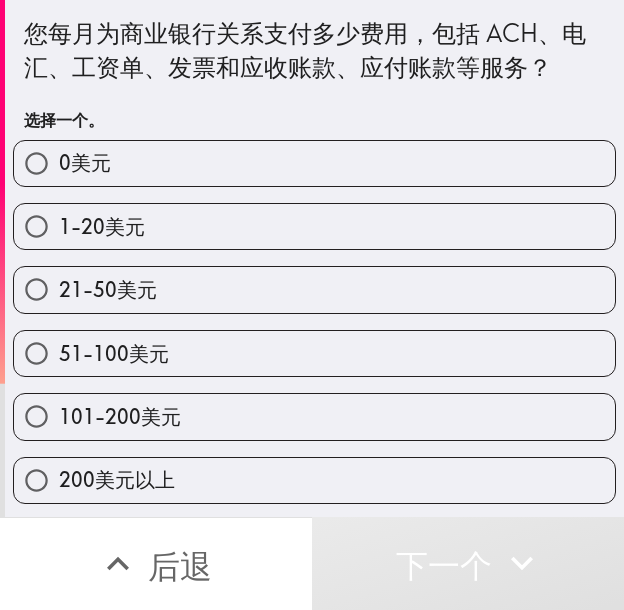drag, startPoint x: 180, startPoint y: 420, endPoint x: 197, endPoint y: 417, distance: 17.262676 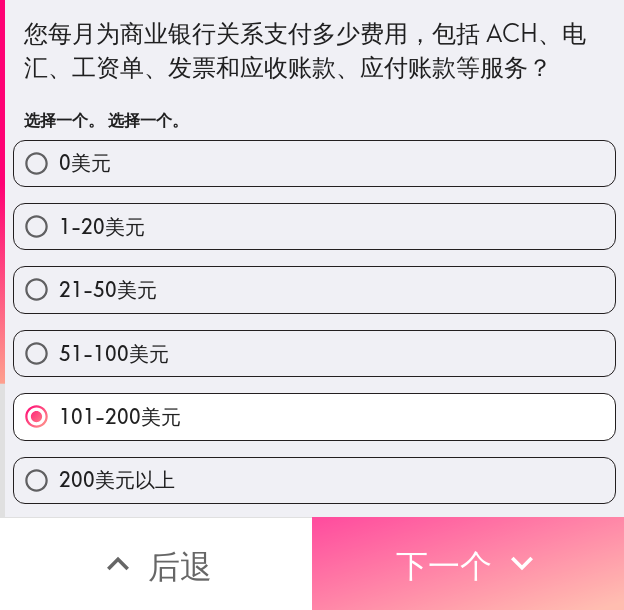 drag, startPoint x: 416, startPoint y: 539, endPoint x: 621, endPoint y: 552, distance: 205.41179 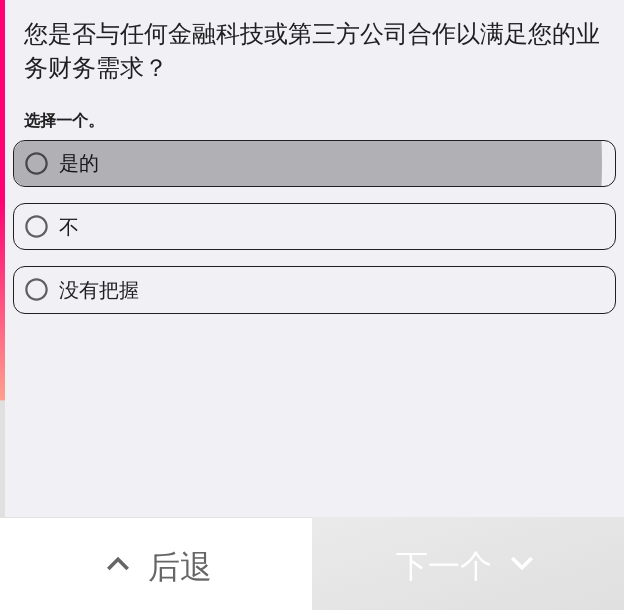 drag, startPoint x: 117, startPoint y: 164, endPoint x: 152, endPoint y: 169, distance: 35.35534 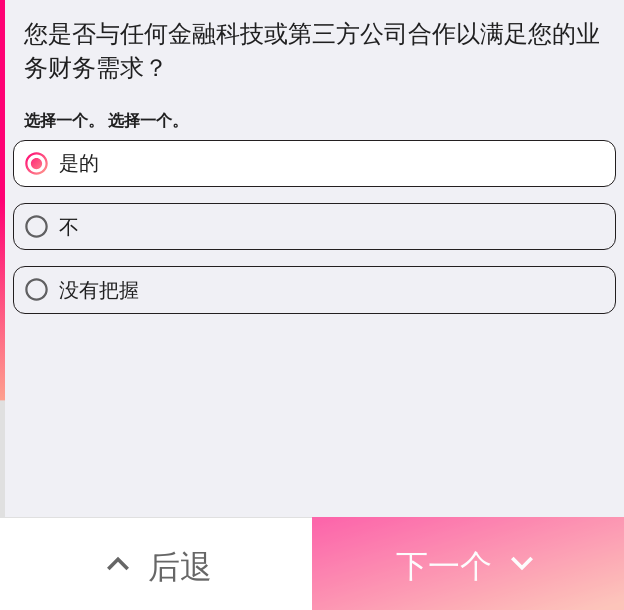 drag, startPoint x: 465, startPoint y: 532, endPoint x: 622, endPoint y: 548, distance: 157.81319 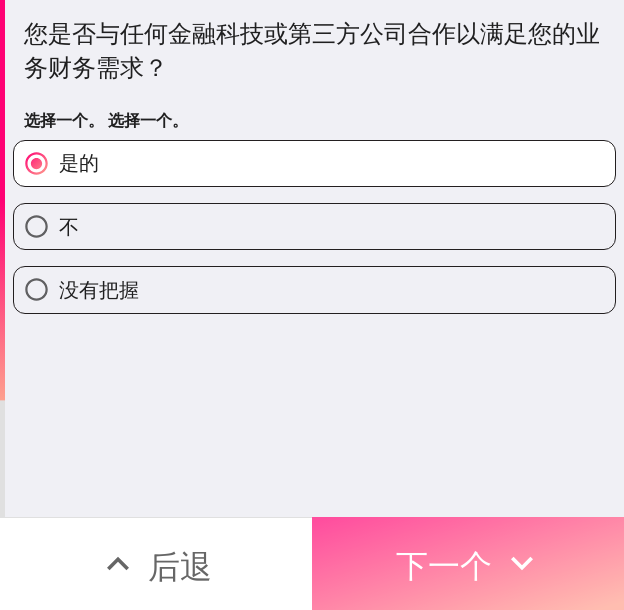 click on "下一个" at bounding box center [444, 566] 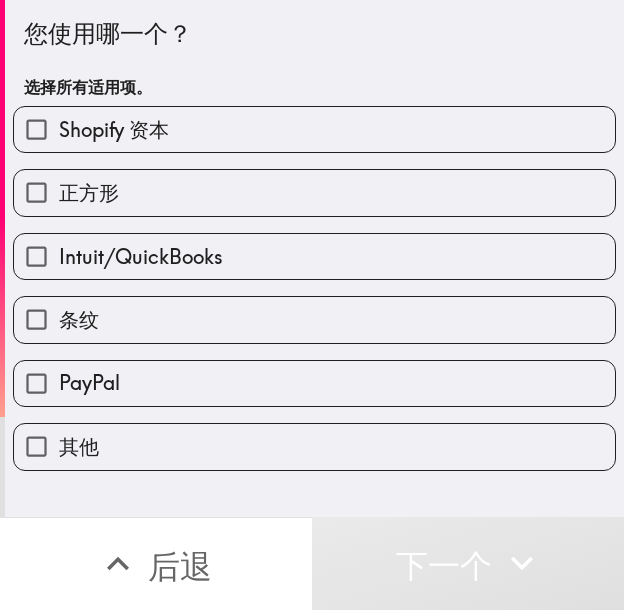 drag, startPoint x: 258, startPoint y: 252, endPoint x: 242, endPoint y: 269, distance: 23.345236 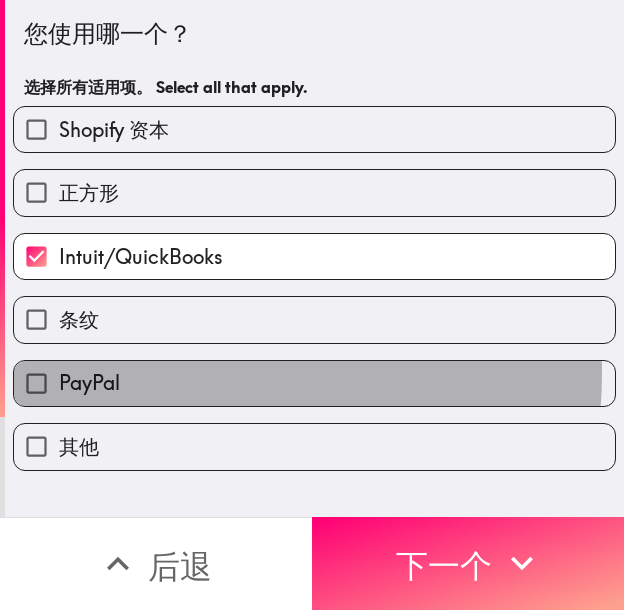 click on "PayPal" at bounding box center (314, 383) 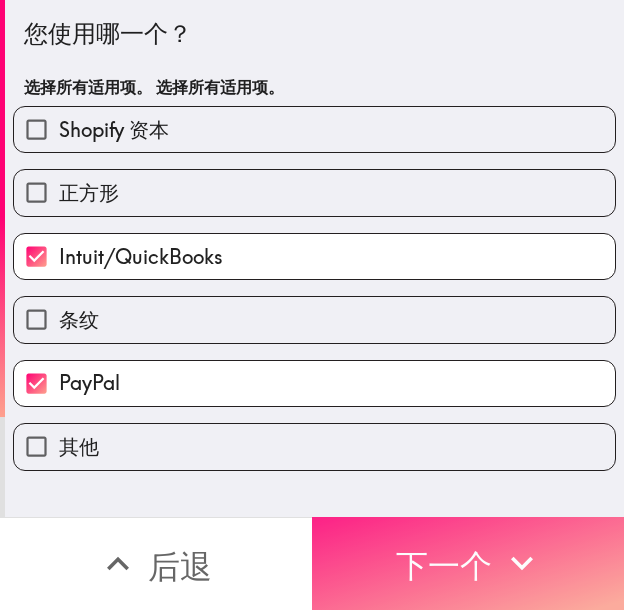 click on "下一个" at bounding box center [444, 566] 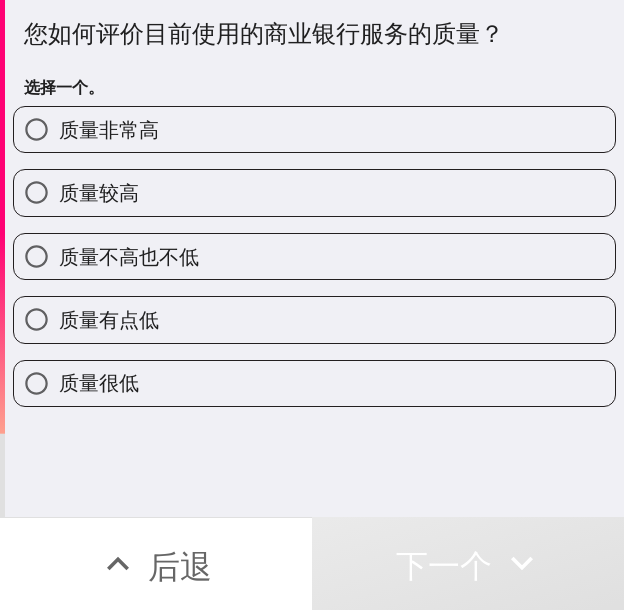 drag, startPoint x: 380, startPoint y: 111, endPoint x: 450, endPoint y: 152, distance: 81.12336 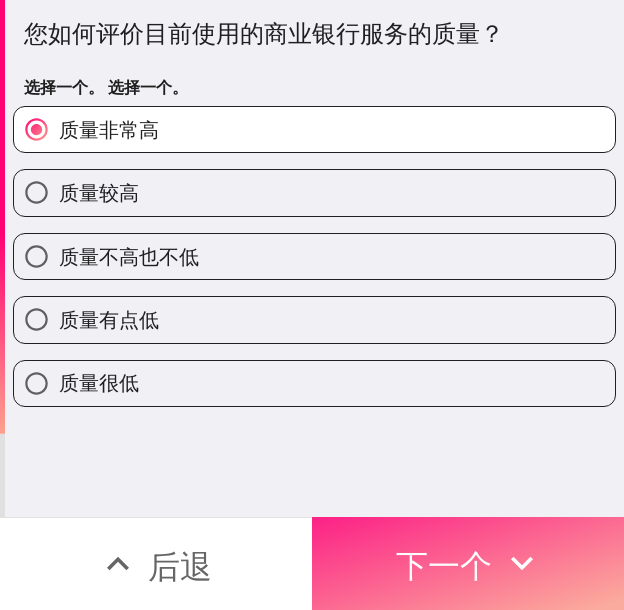 click on "下一个" at bounding box center [444, 563] 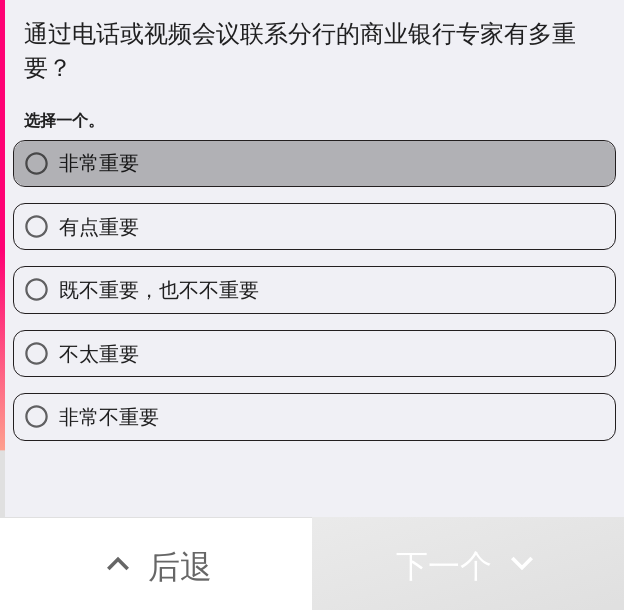 click on "非常重要" at bounding box center [314, 163] 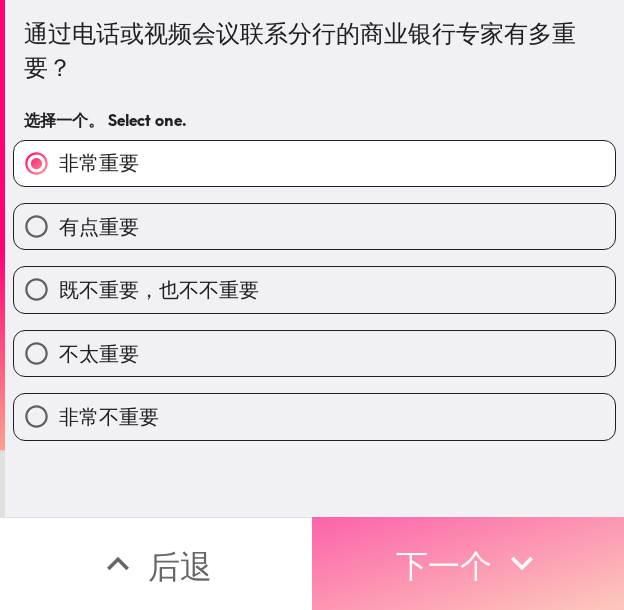 click on "下一个" at bounding box center [444, 566] 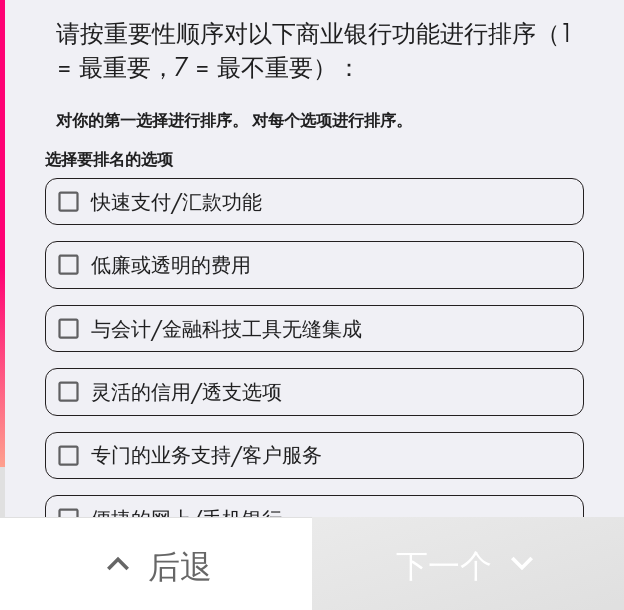 click on "快速支付/汇款功能" at bounding box center [314, 201] 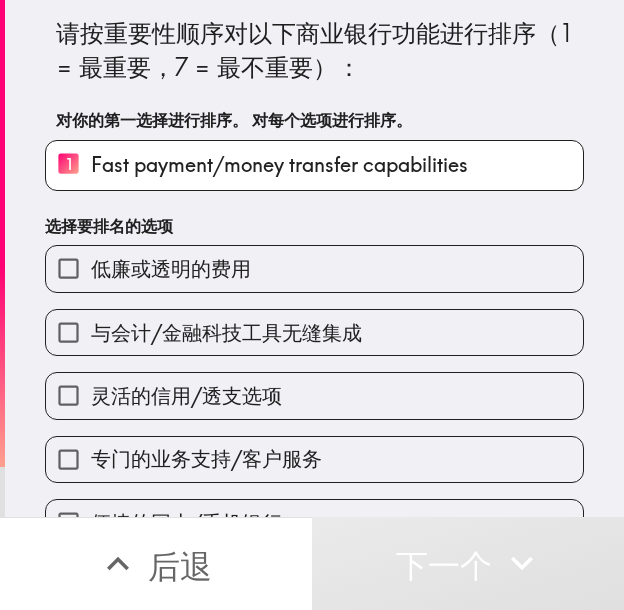 click on "灵活的信用/透支选项" at bounding box center [306, 387] 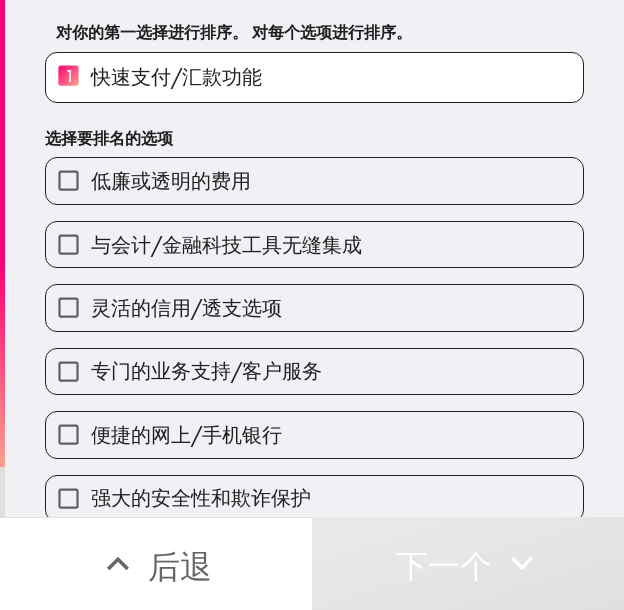 scroll, scrollTop: 108, scrollLeft: 0, axis: vertical 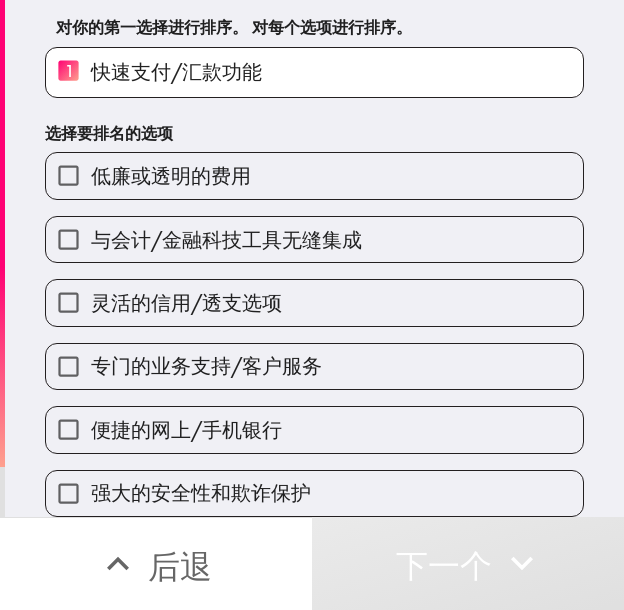 drag, startPoint x: 263, startPoint y: 289, endPoint x: 261, endPoint y: 299, distance: 10.198039 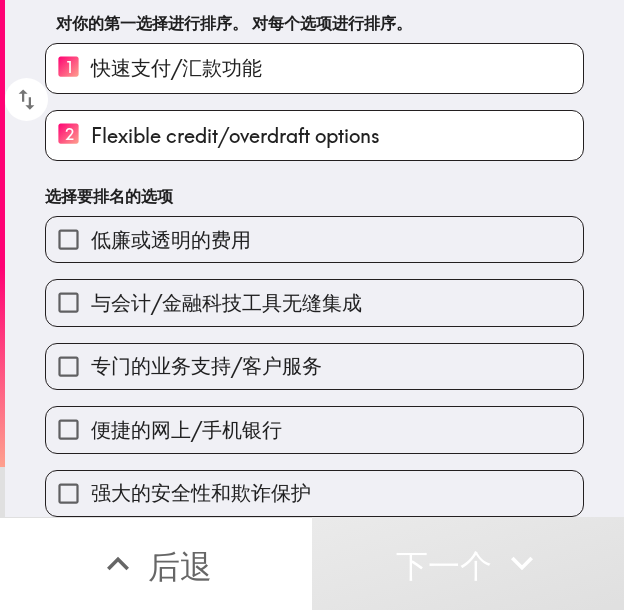 click on "便捷的网上/手机银行" at bounding box center (314, 429) 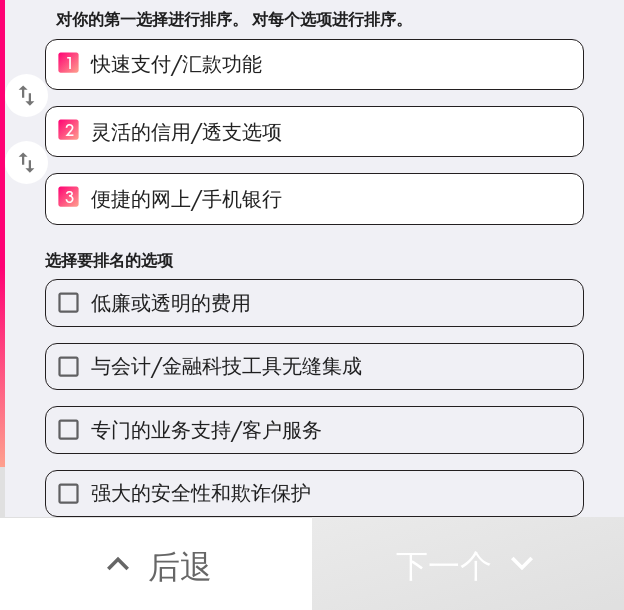 click on "与会计/金融科技工具无缝集成" at bounding box center [226, 365] 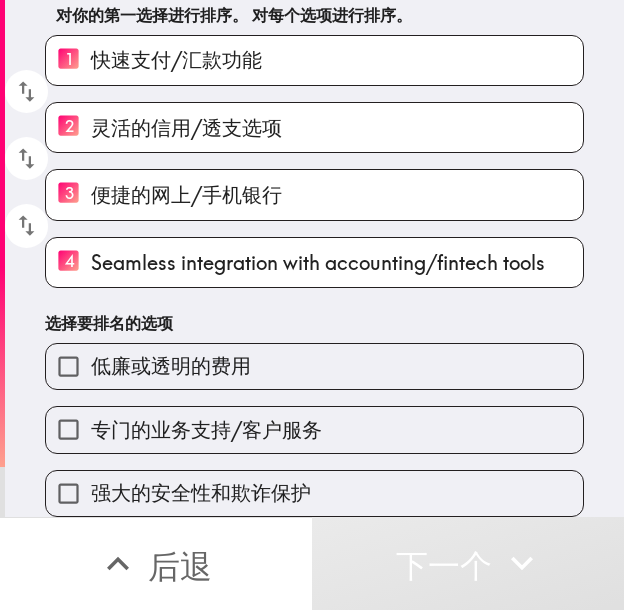 click on "专门的业务支持/客户服务" at bounding box center (314, 429) 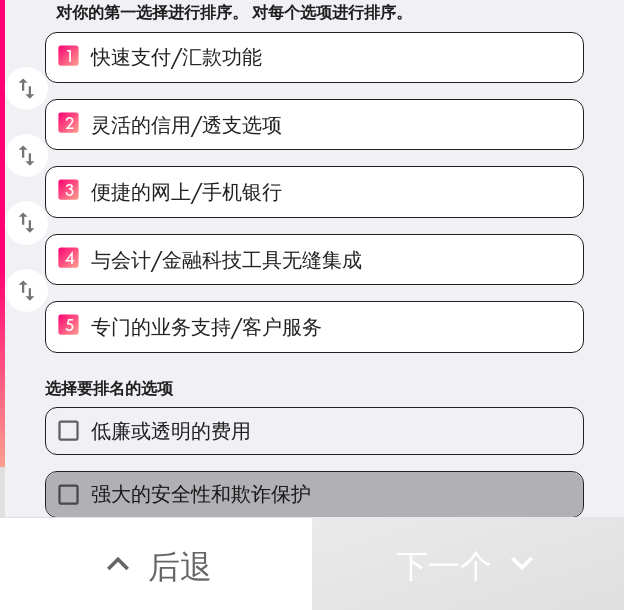 click on "强大的安全性和欺诈保护" at bounding box center [314, 494] 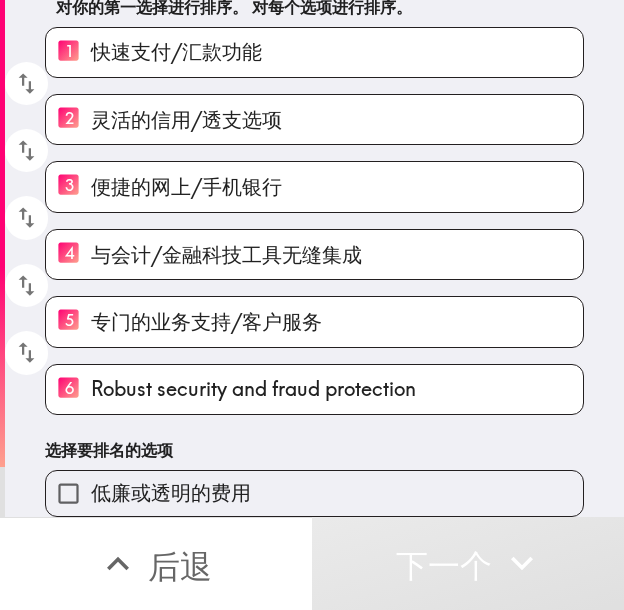click on "低廉或透明的费用" at bounding box center [314, 493] 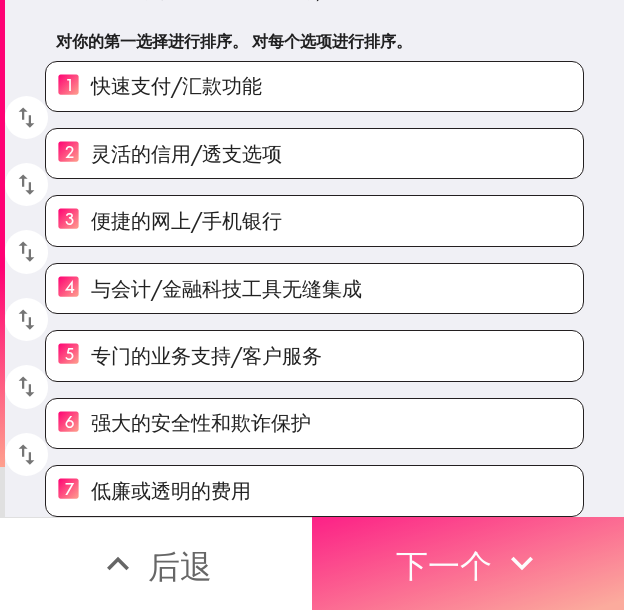 click on "下一个" at bounding box center [444, 566] 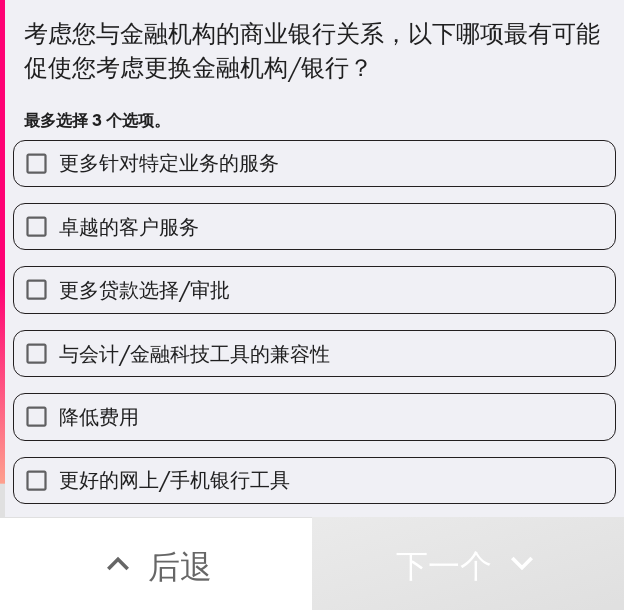click on "更多针对特定业务的服务" at bounding box center (314, 163) 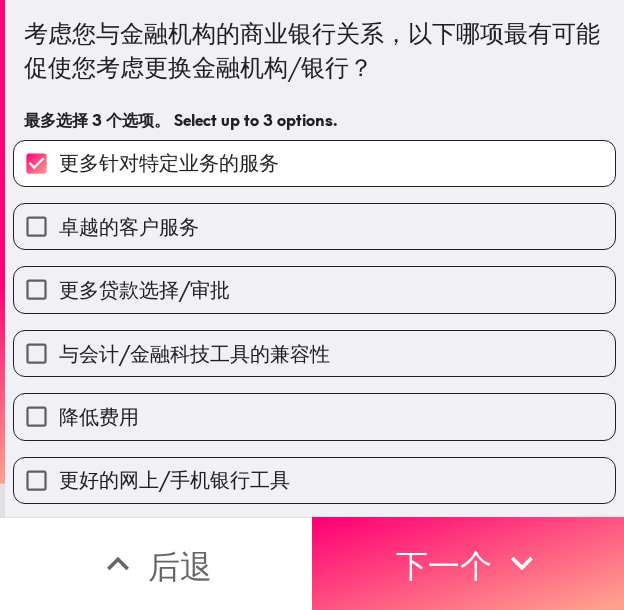 click on "与会计/金融科技工具的兼容性" at bounding box center [194, 353] 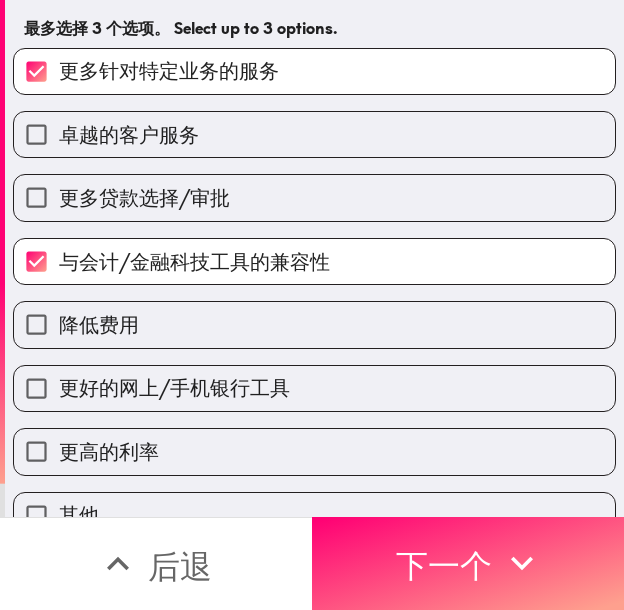 scroll, scrollTop: 129, scrollLeft: 0, axis: vertical 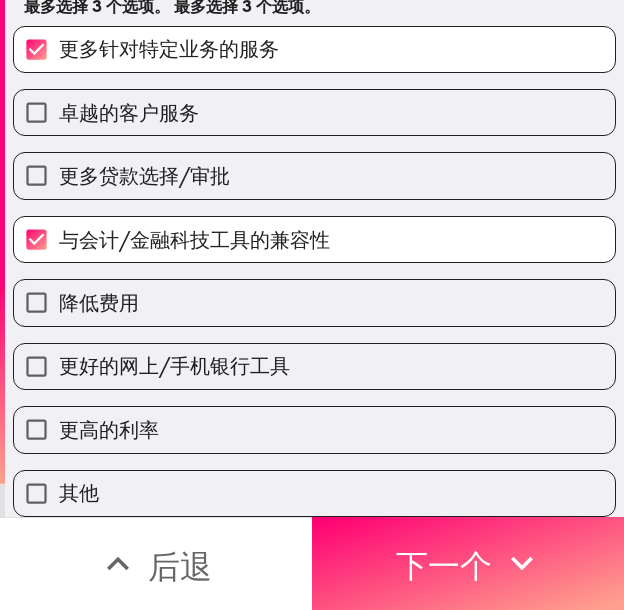 click on "更好的网上/手机银行工具" at bounding box center (174, 365) 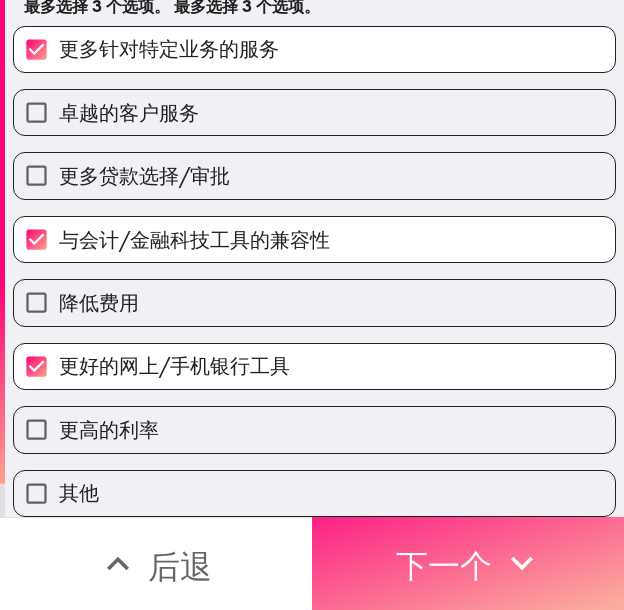 click on "下一个" at bounding box center [444, 563] 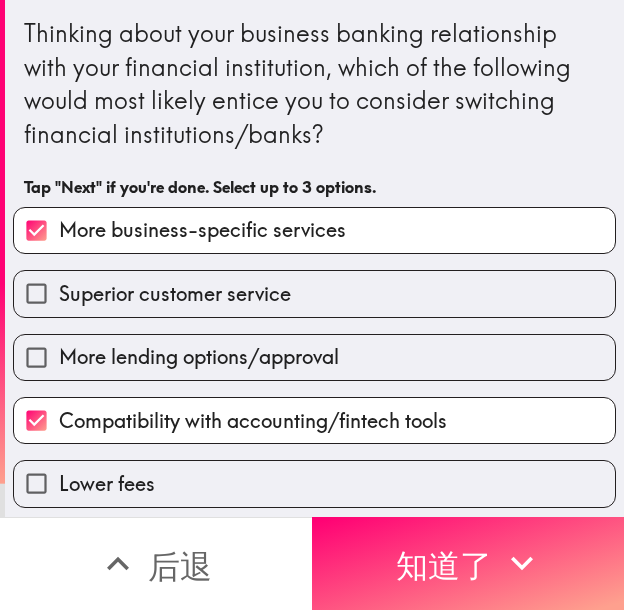 scroll, scrollTop: 0, scrollLeft: 0, axis: both 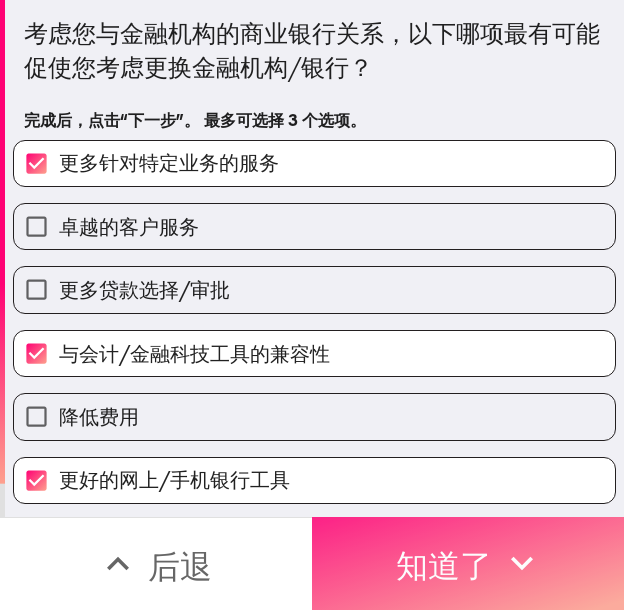 click on "知道了" at bounding box center (444, 566) 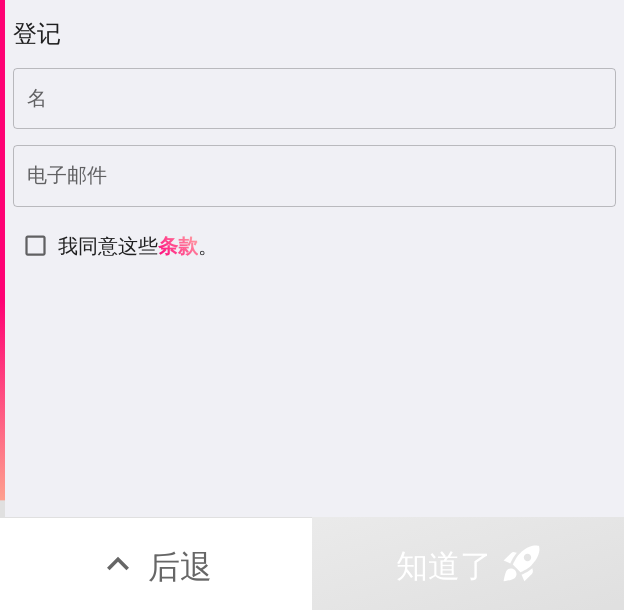 type 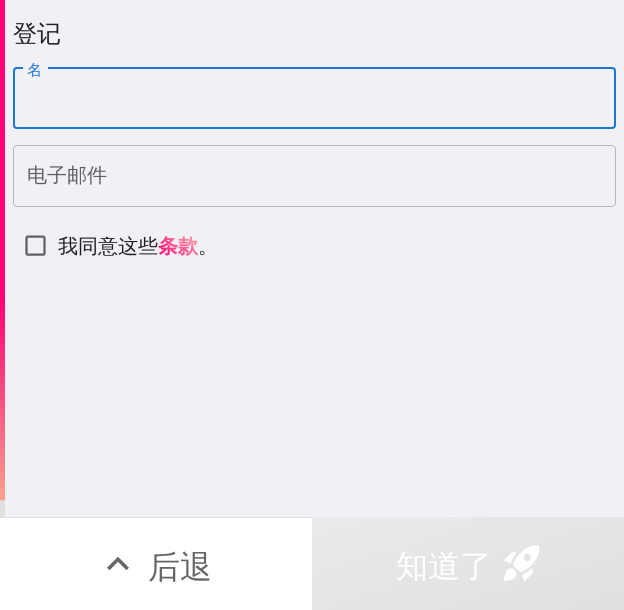 paste on "[FIRST]" 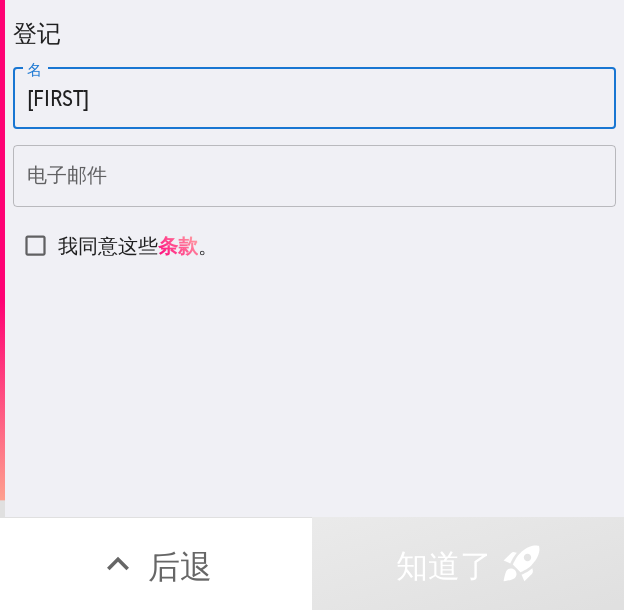 type on "[FIRST]" 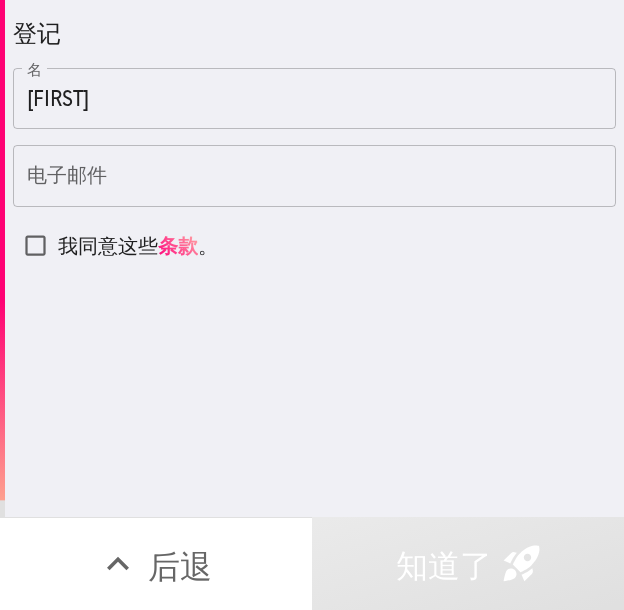click on "电子邮件" at bounding box center [314, 176] 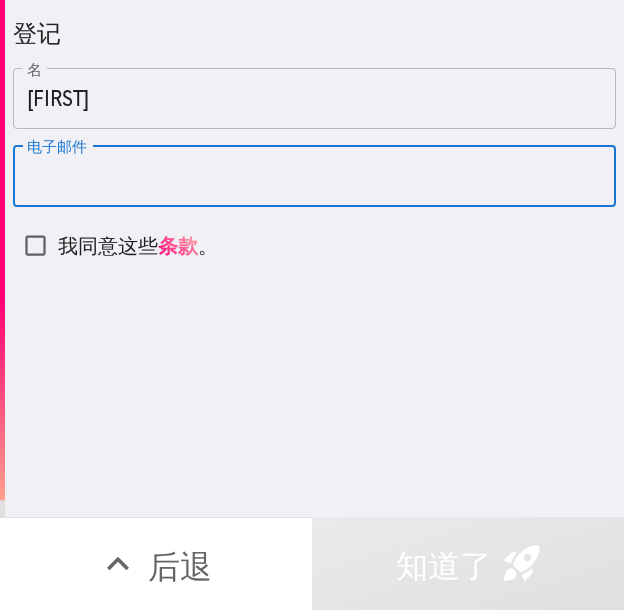 paste on "[EMAIL]" 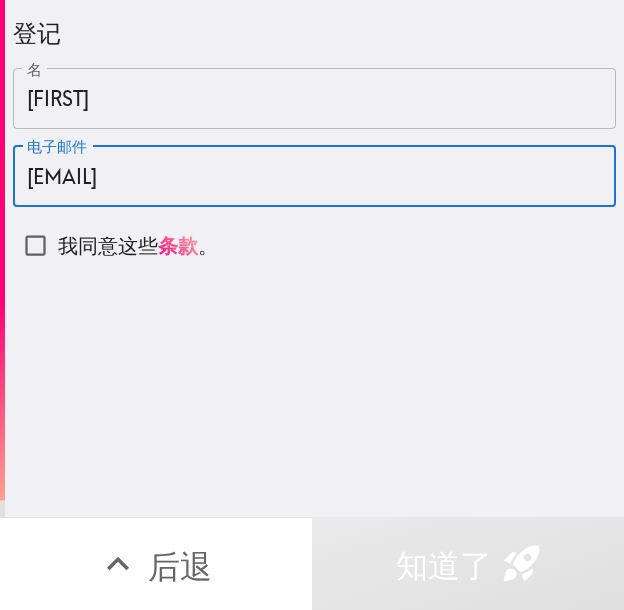 type on "[EMAIL]" 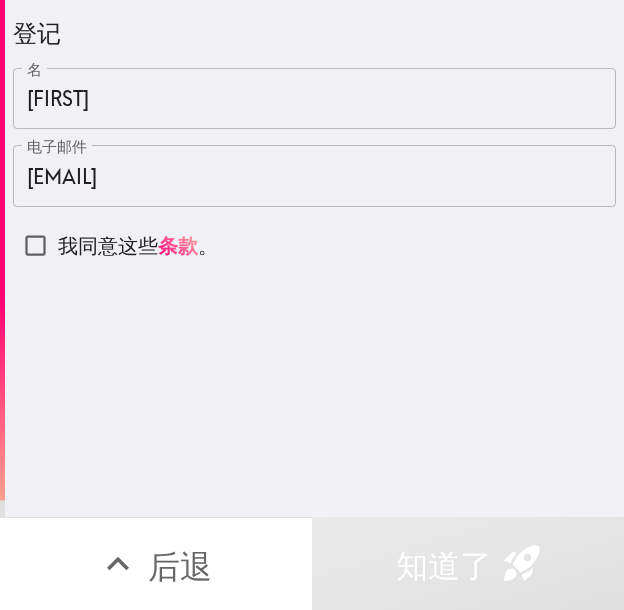 click on "我同意这些" at bounding box center [108, 245] 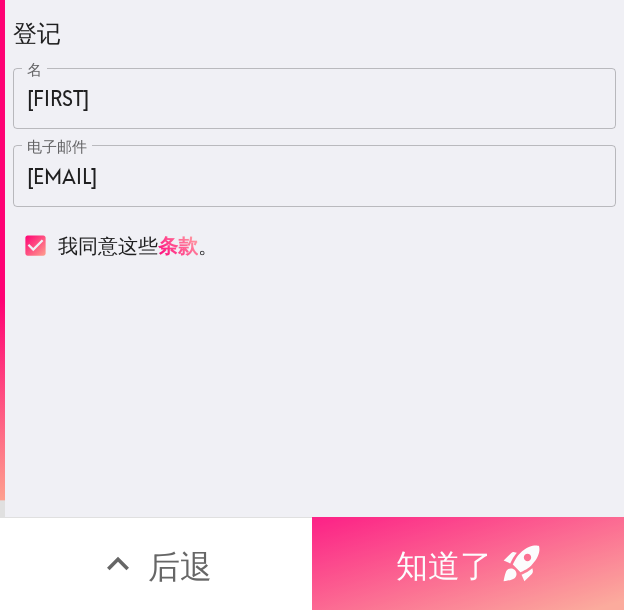 click on "知道了" at bounding box center (468, 563) 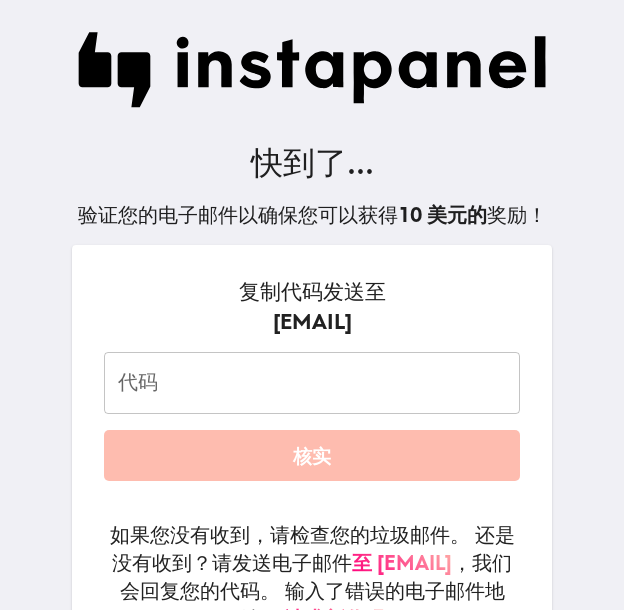 click on "代码" at bounding box center (312, 383) 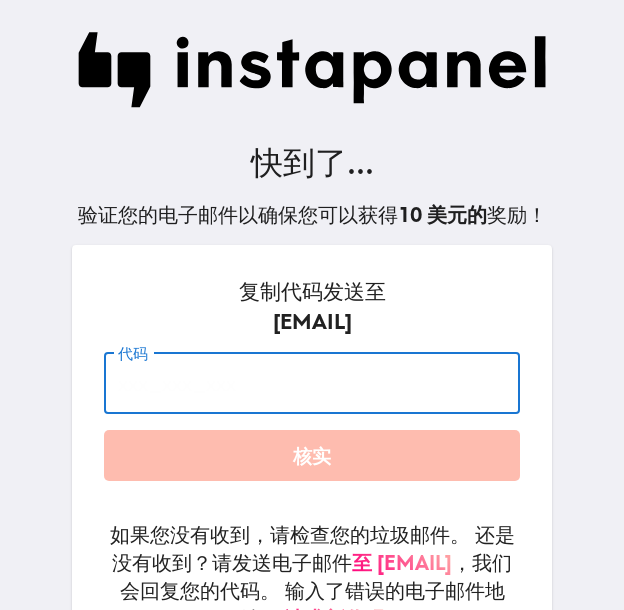 paste on "k3F_mNp_6yR" 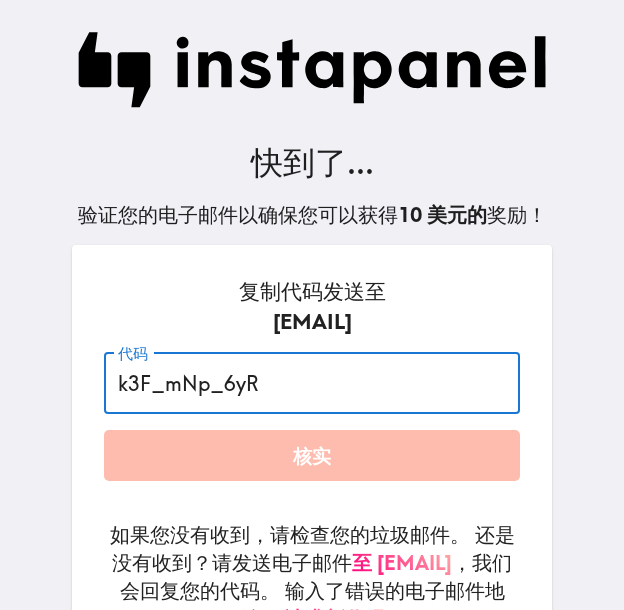 type on "k3F_mNp_6yR" 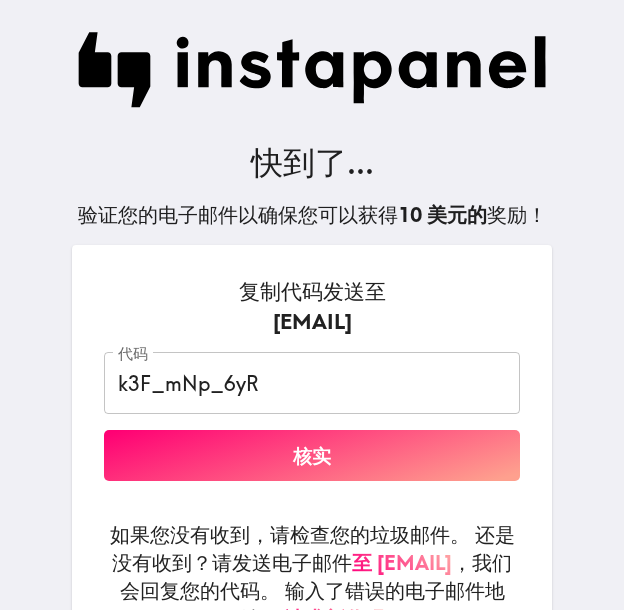 click on "复制代码发送至 carmenmuniz5467@gmail.com 代码 k3F_mNp_6yR 代码 核实 如果您没有收到，请检查您的垃圾邮件。   还是没有收到？请发送电子邮件 至 codes@instapanel.com ，我们会回复您的代码。   输入了错误的电子邮件地址？   请求新代码" at bounding box center (312, 463) 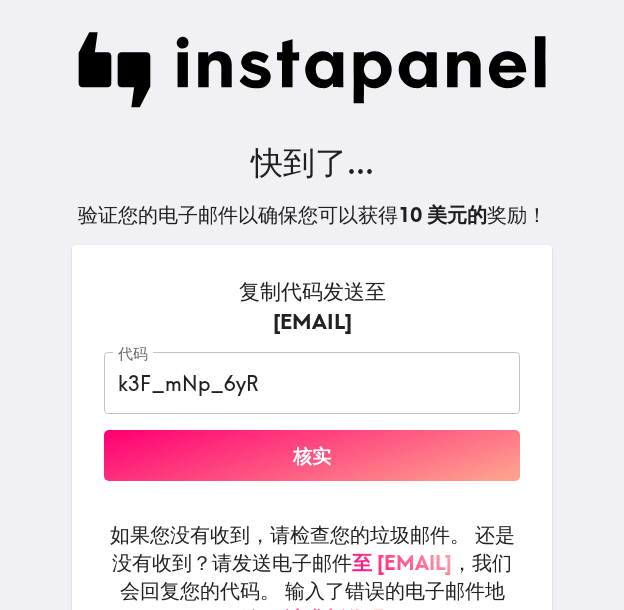 click on "核实" at bounding box center [312, 455] 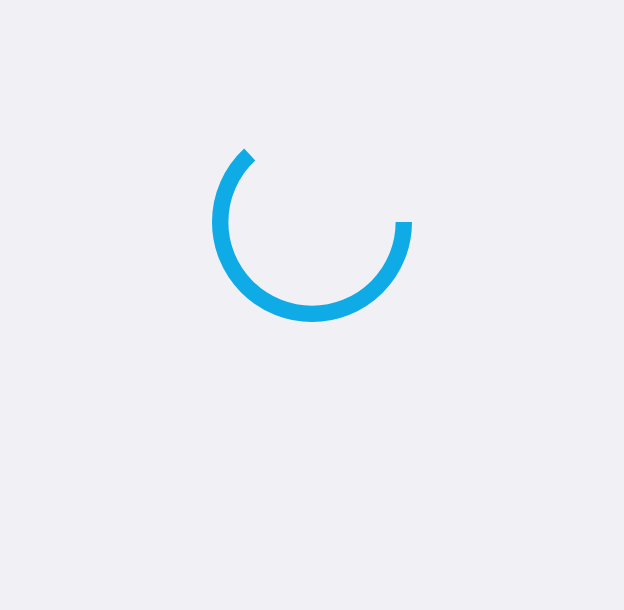 scroll, scrollTop: 0, scrollLeft: 0, axis: both 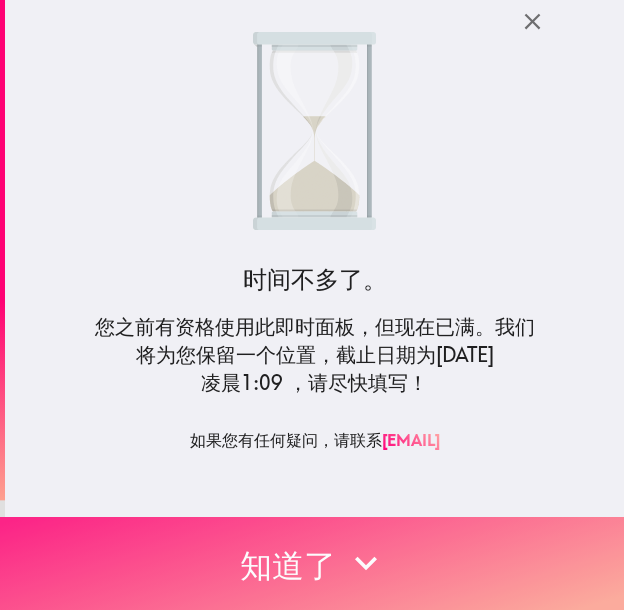 click on "知道了" at bounding box center (312, 563) 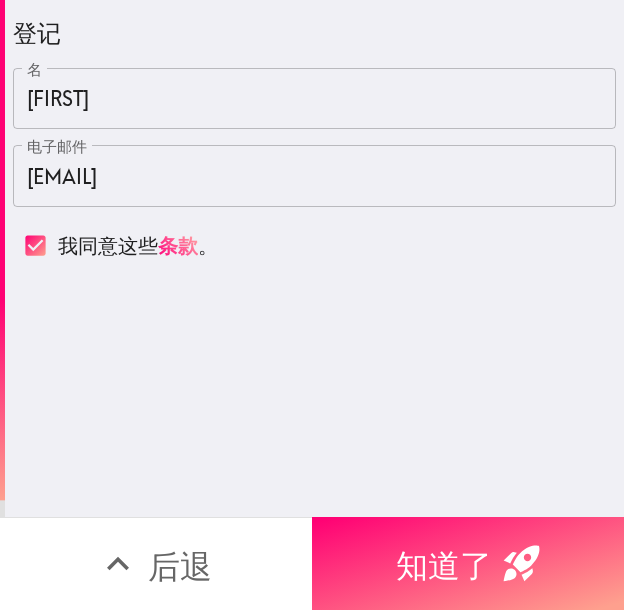 click on "知道了" at bounding box center (444, 566) 